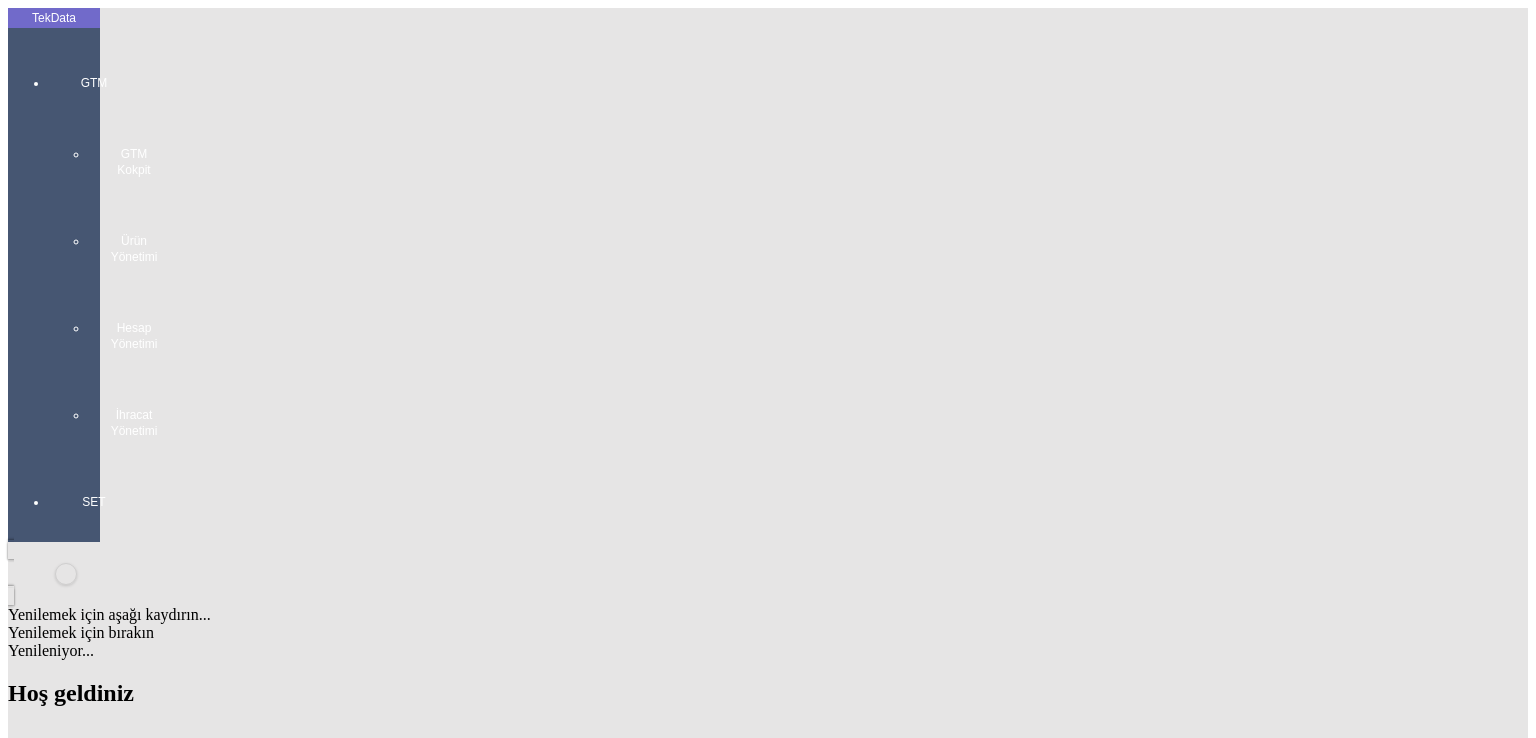 scroll, scrollTop: 0, scrollLeft: 0, axis: both 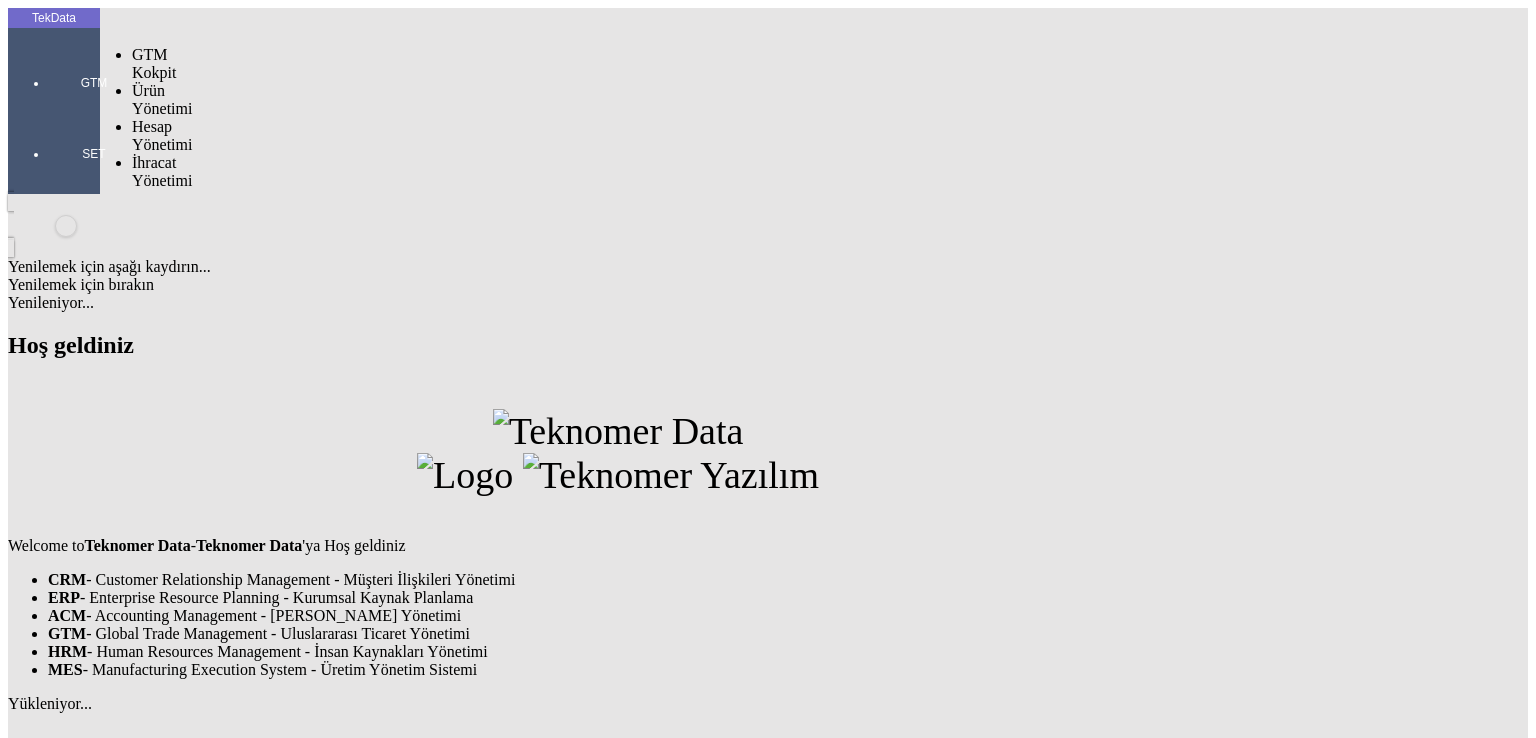 click at bounding box center [94, 111] 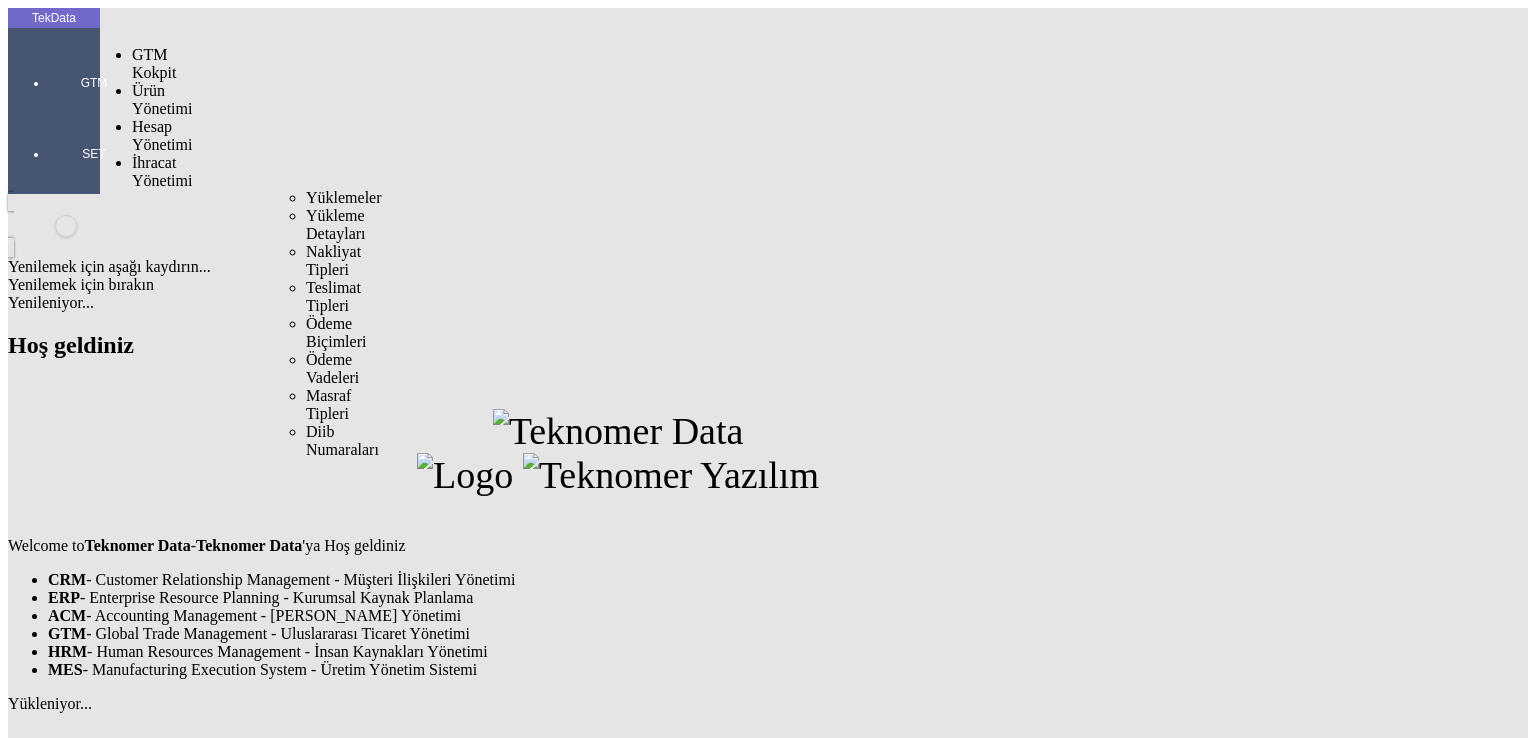 click on "İhracat Yönetimi" at bounding box center [162, 171] 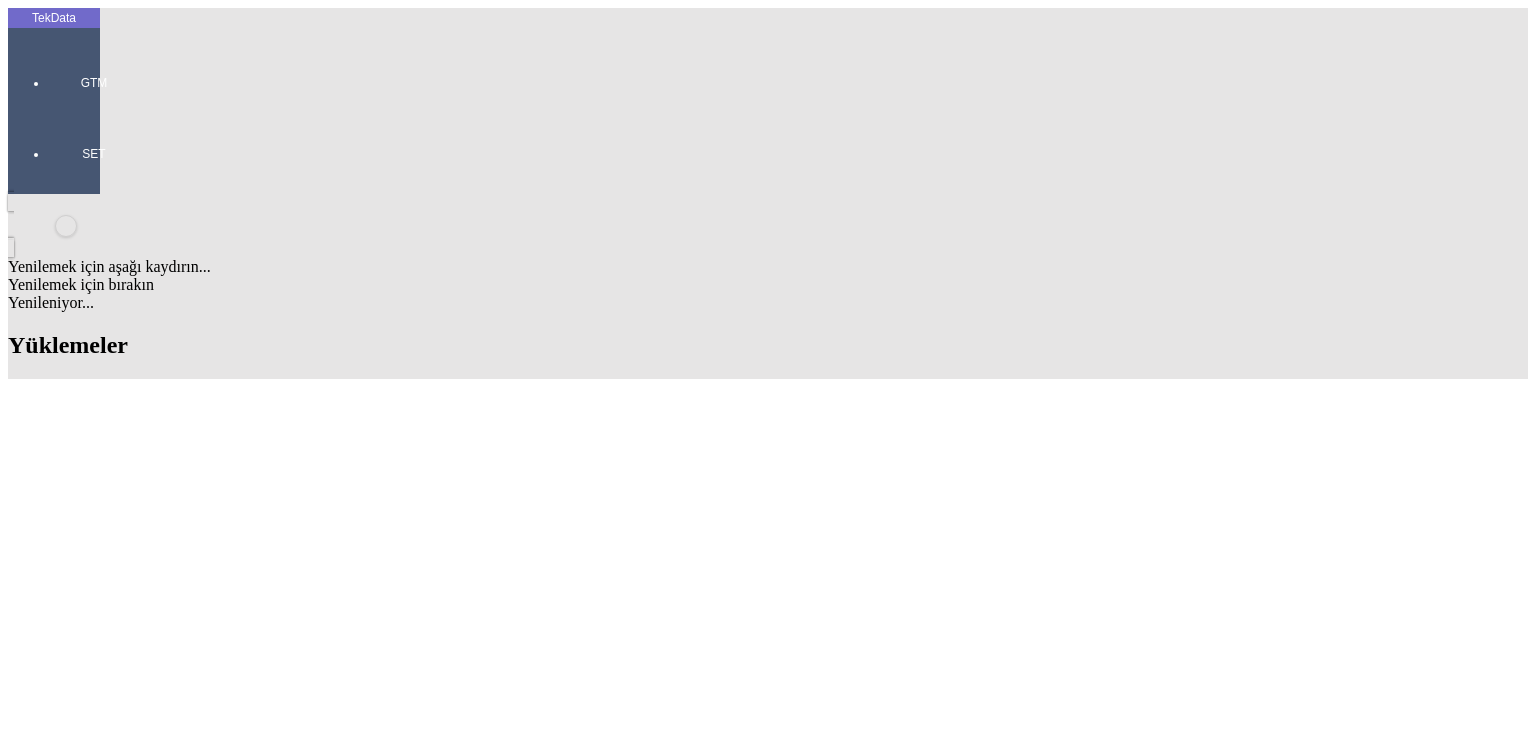 scroll, scrollTop: 1200, scrollLeft: 0, axis: vertical 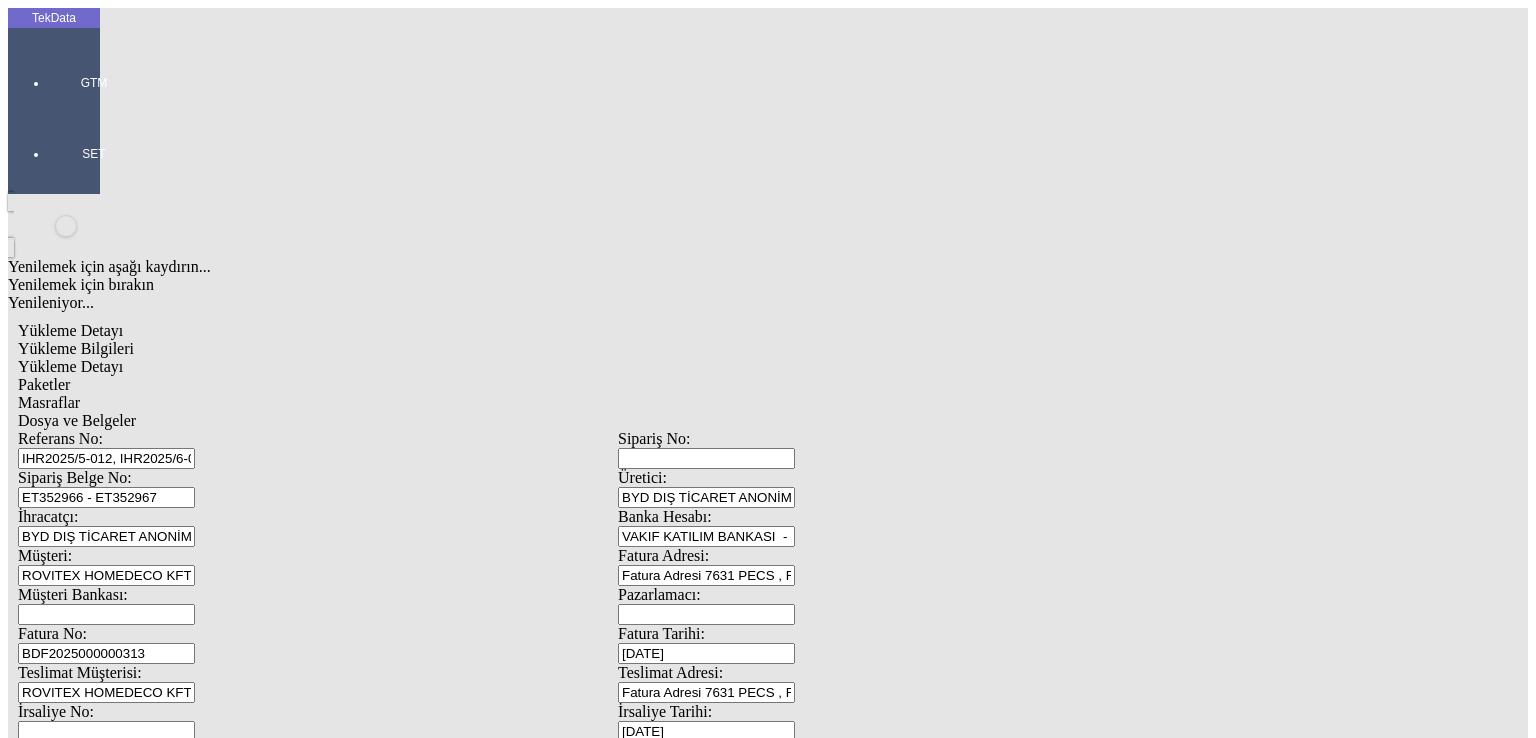 drag, startPoint x: 336, startPoint y: 626, endPoint x: 185, endPoint y: 629, distance: 151.0298 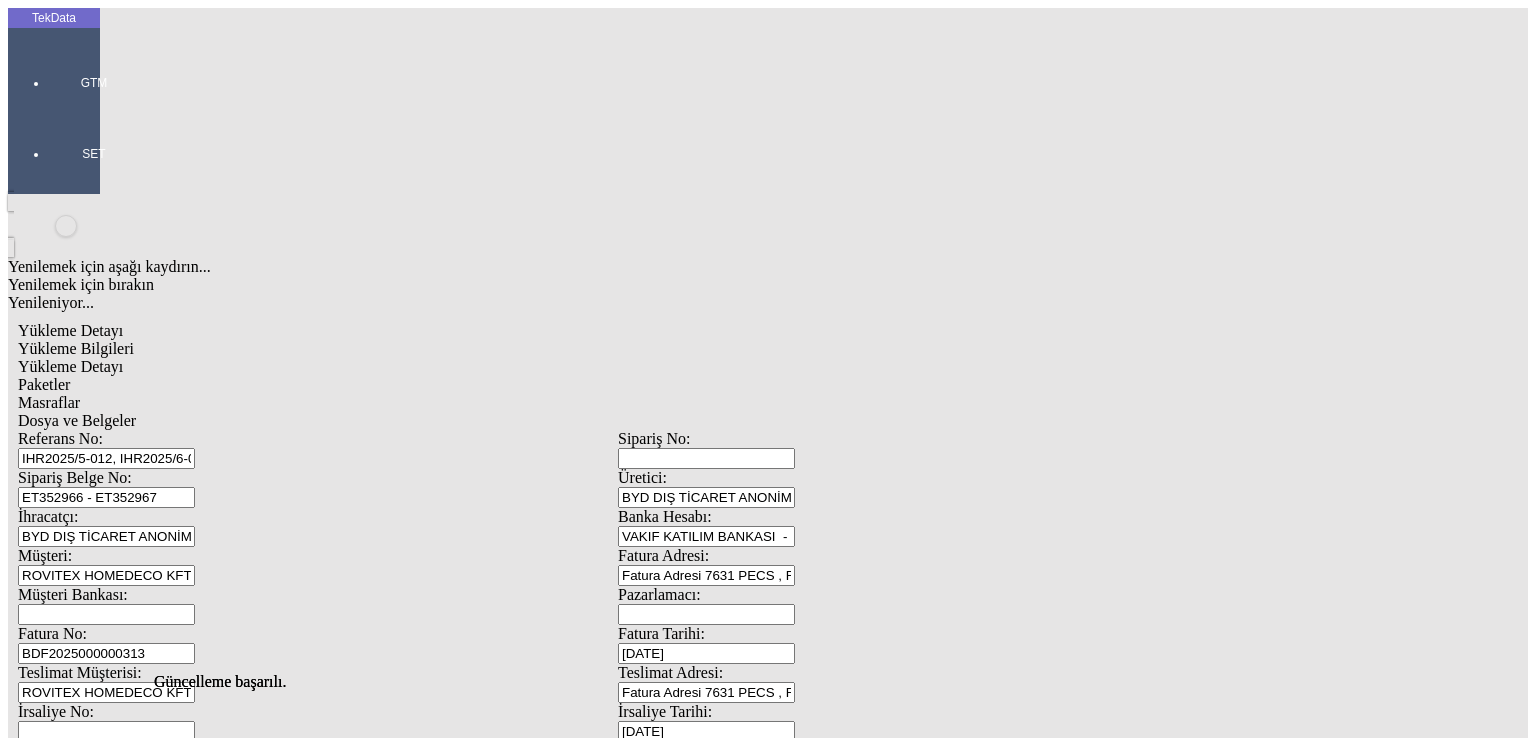 scroll, scrollTop: 0, scrollLeft: 0, axis: both 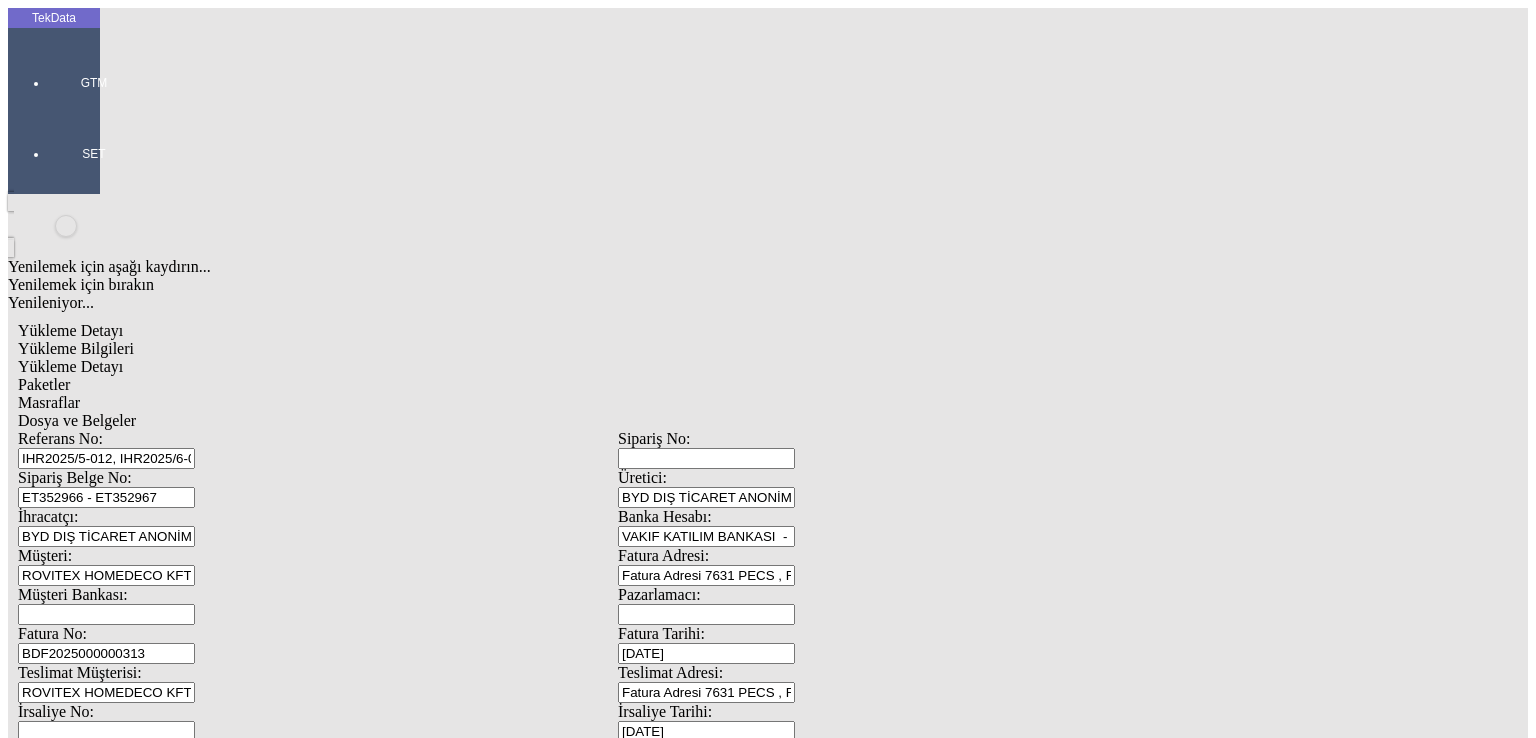 click on "Masraflar" 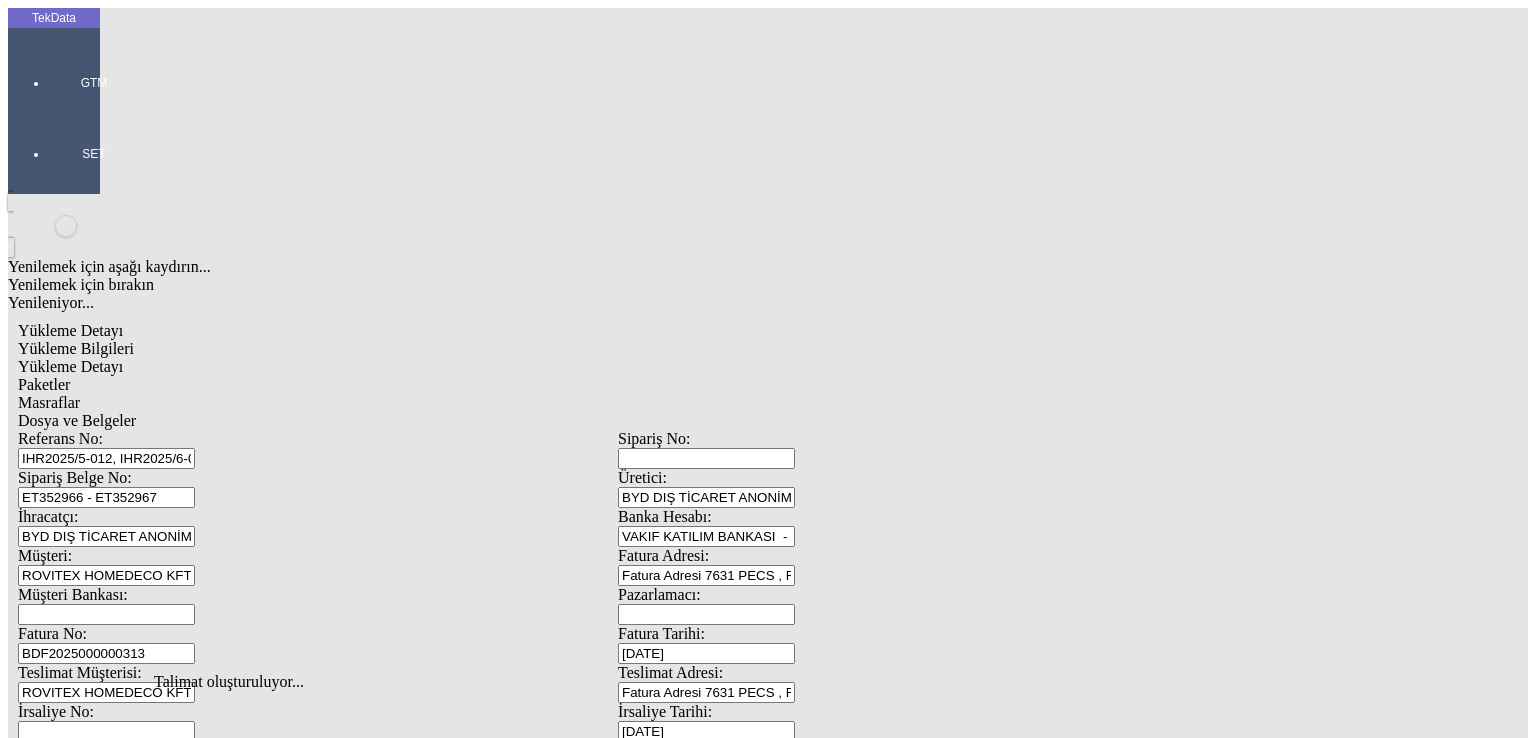 click on "Dosya ve Belgeler" at bounding box center [77, 420] 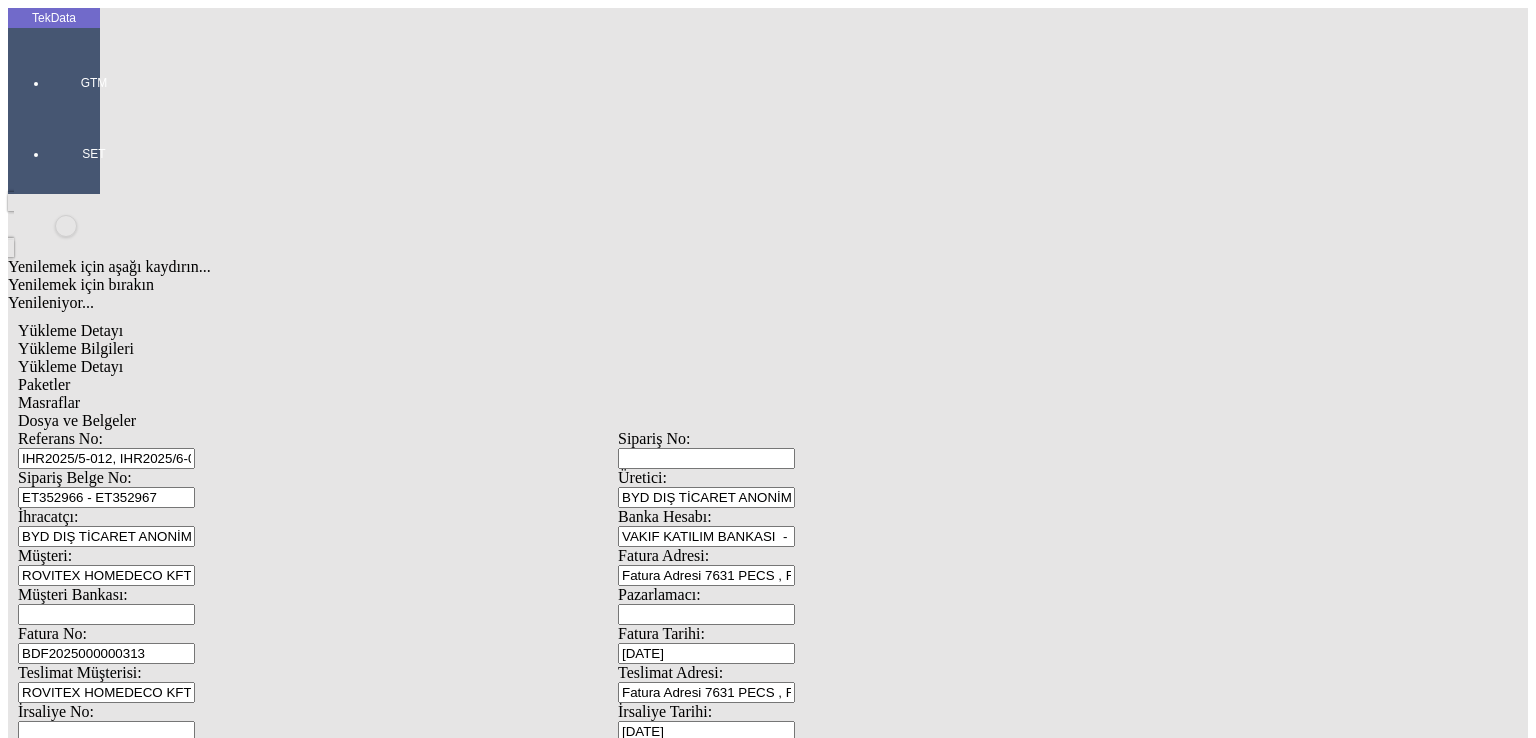 click on "İndir" 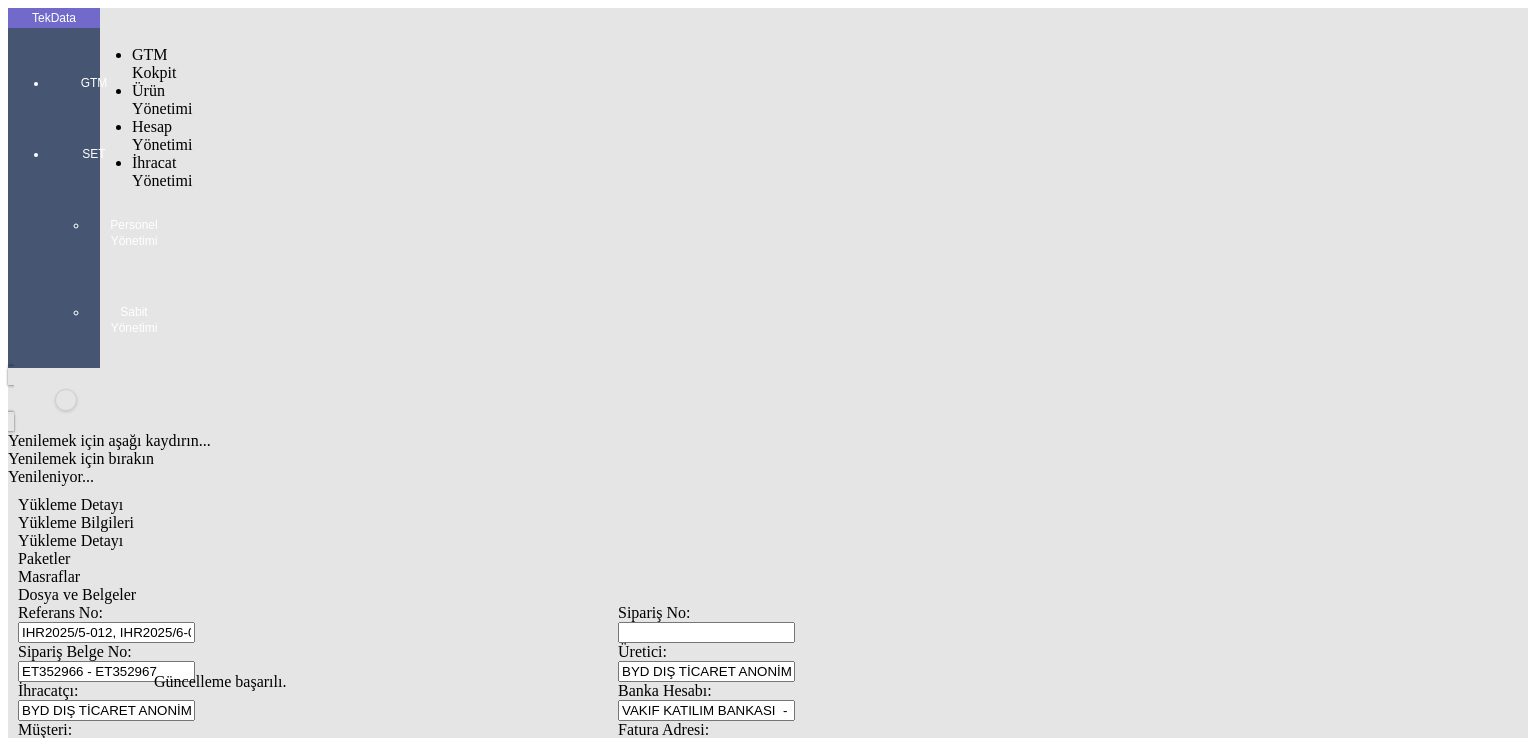 click on "GTM" at bounding box center (94, 75) 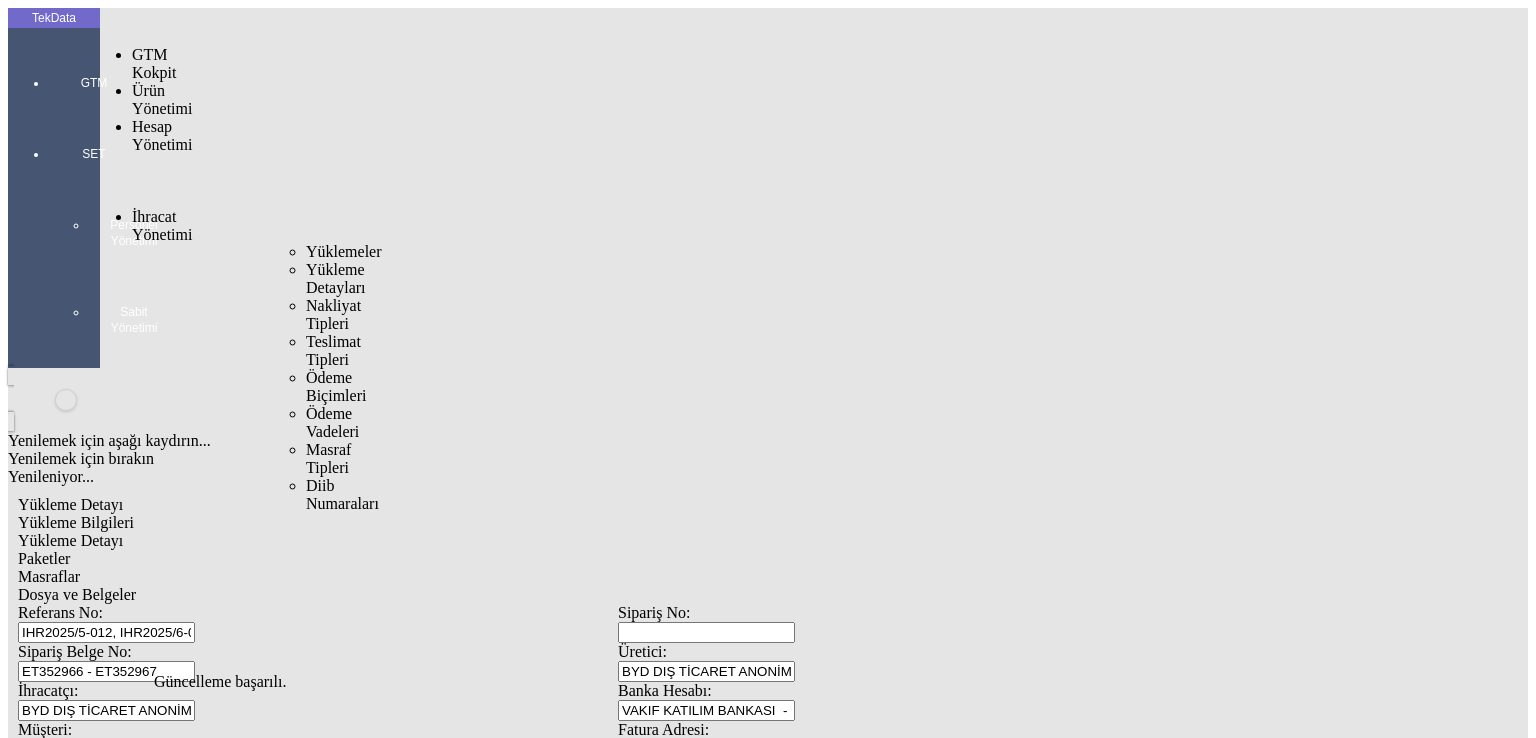 drag, startPoint x: 123, startPoint y: 105, endPoint x: 215, endPoint y: 108, distance: 92.0489 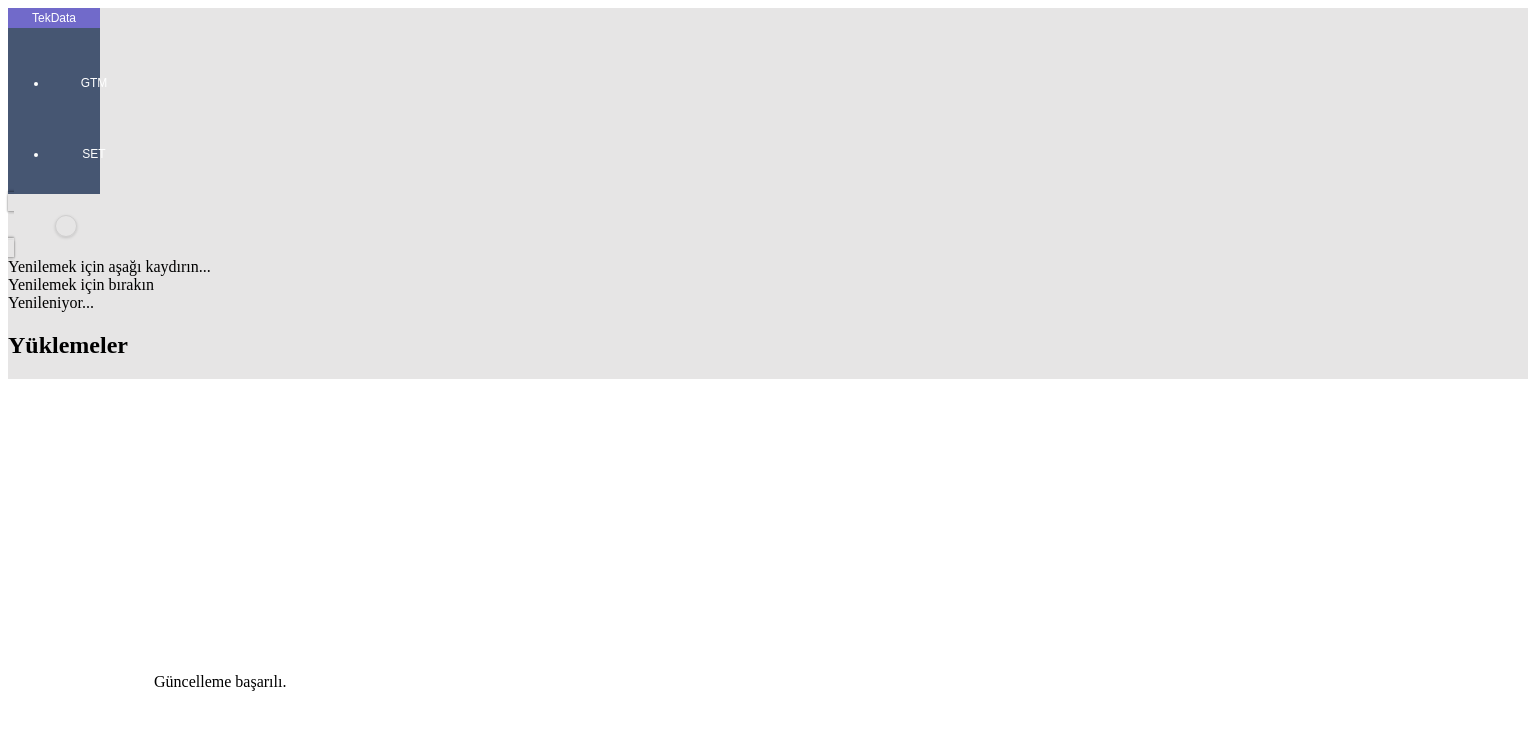 scroll, scrollTop: 1100, scrollLeft: 0, axis: vertical 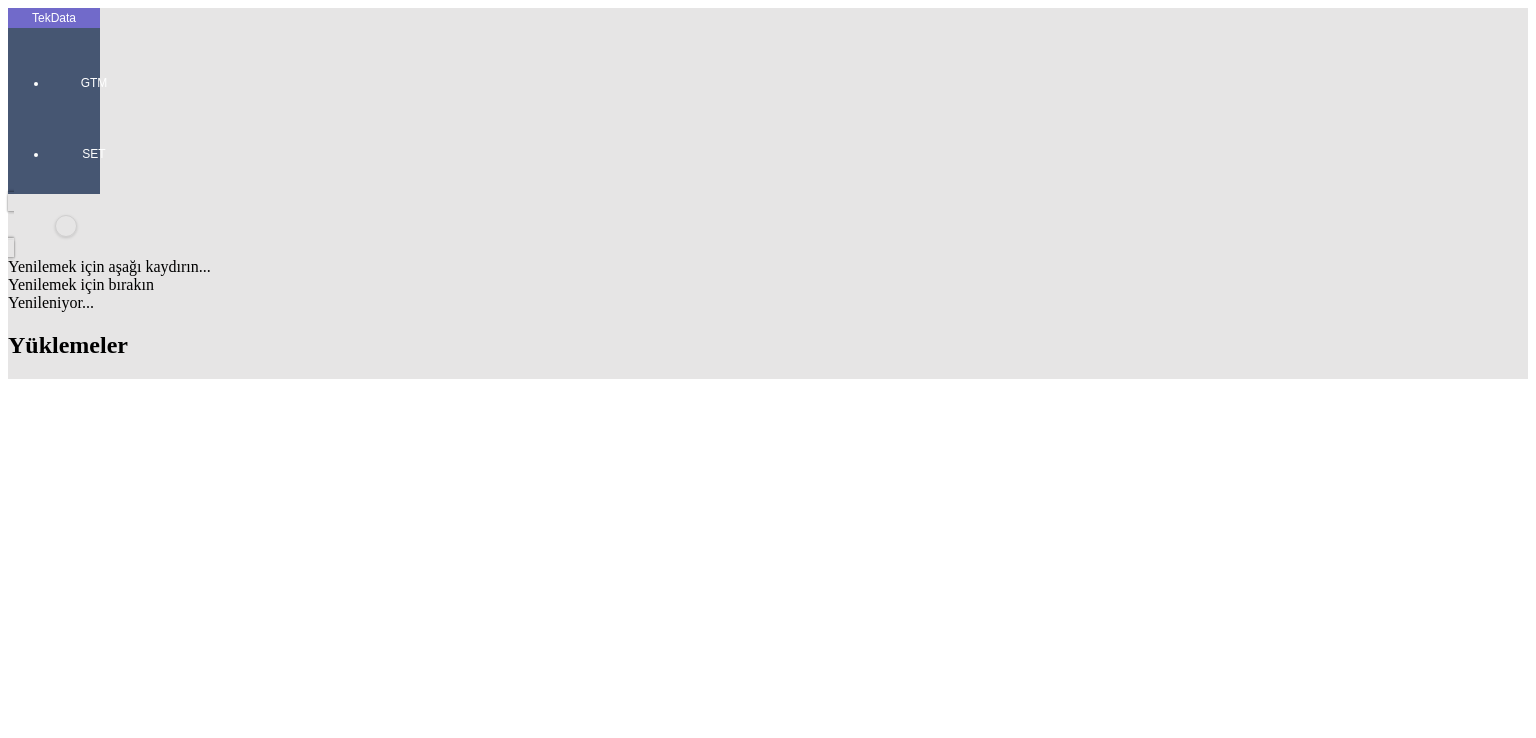 click on "BDF2025000000313" 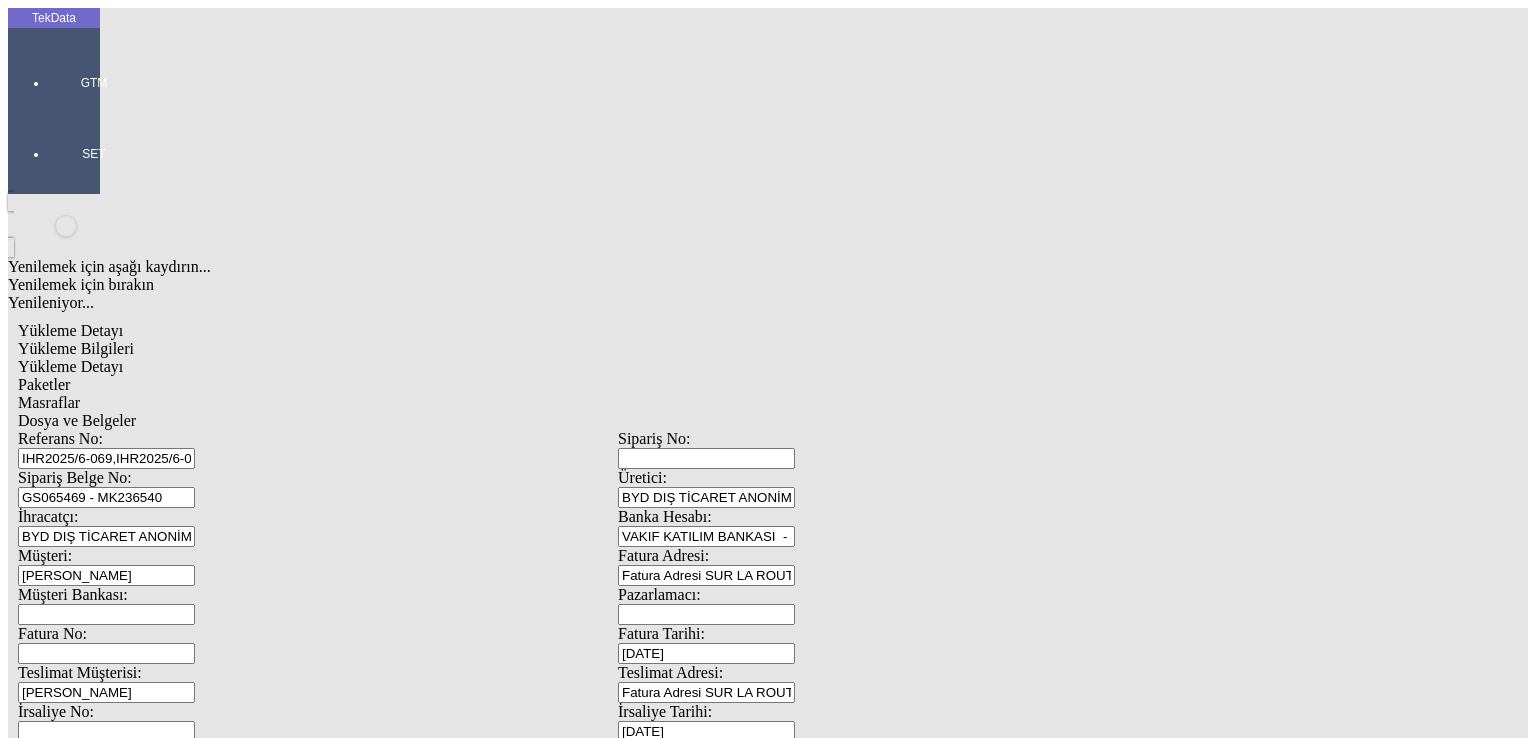 scroll, scrollTop: 0, scrollLeft: 0, axis: both 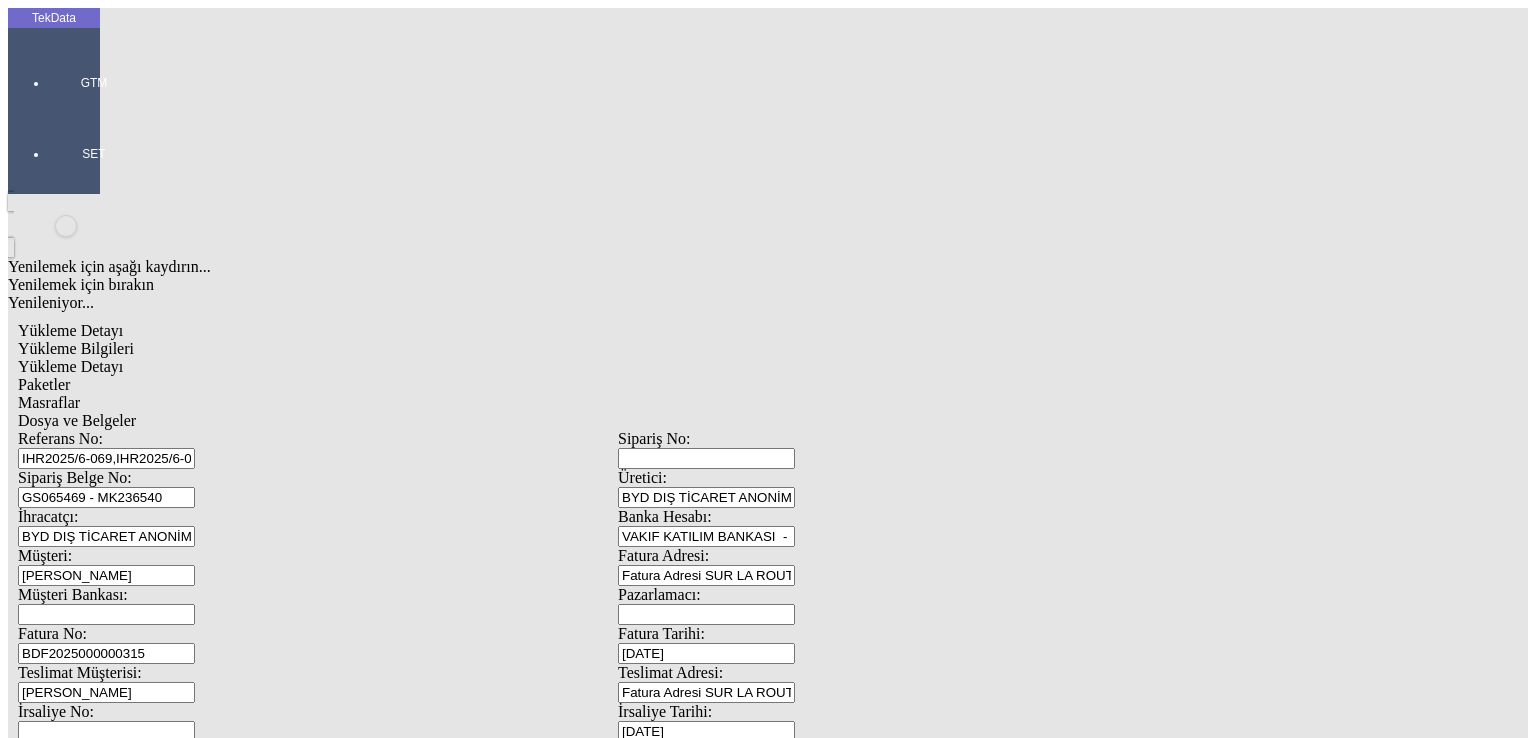 type on "BDF2025000000315" 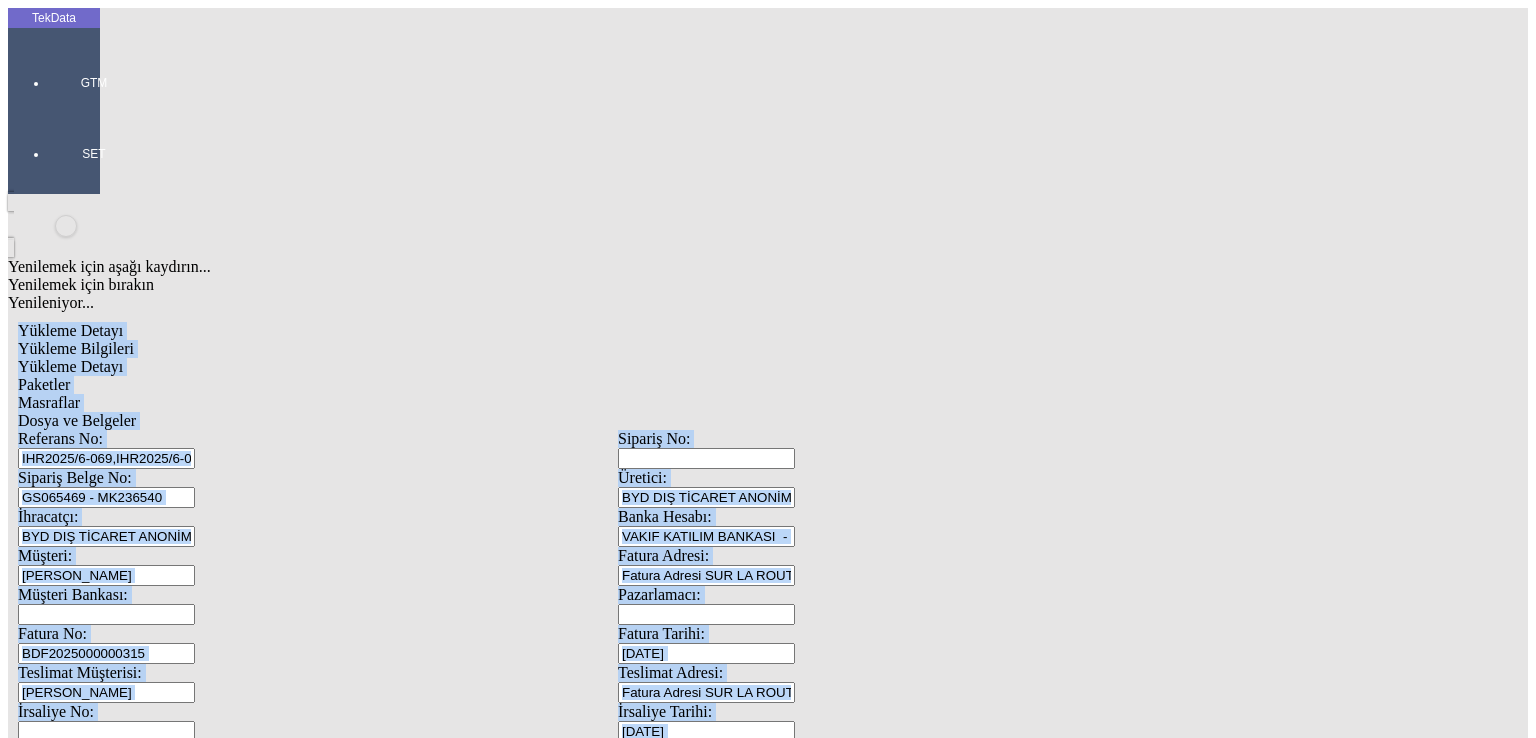 drag, startPoint x: 279, startPoint y: 566, endPoint x: 69, endPoint y: 619, distance: 216.58485 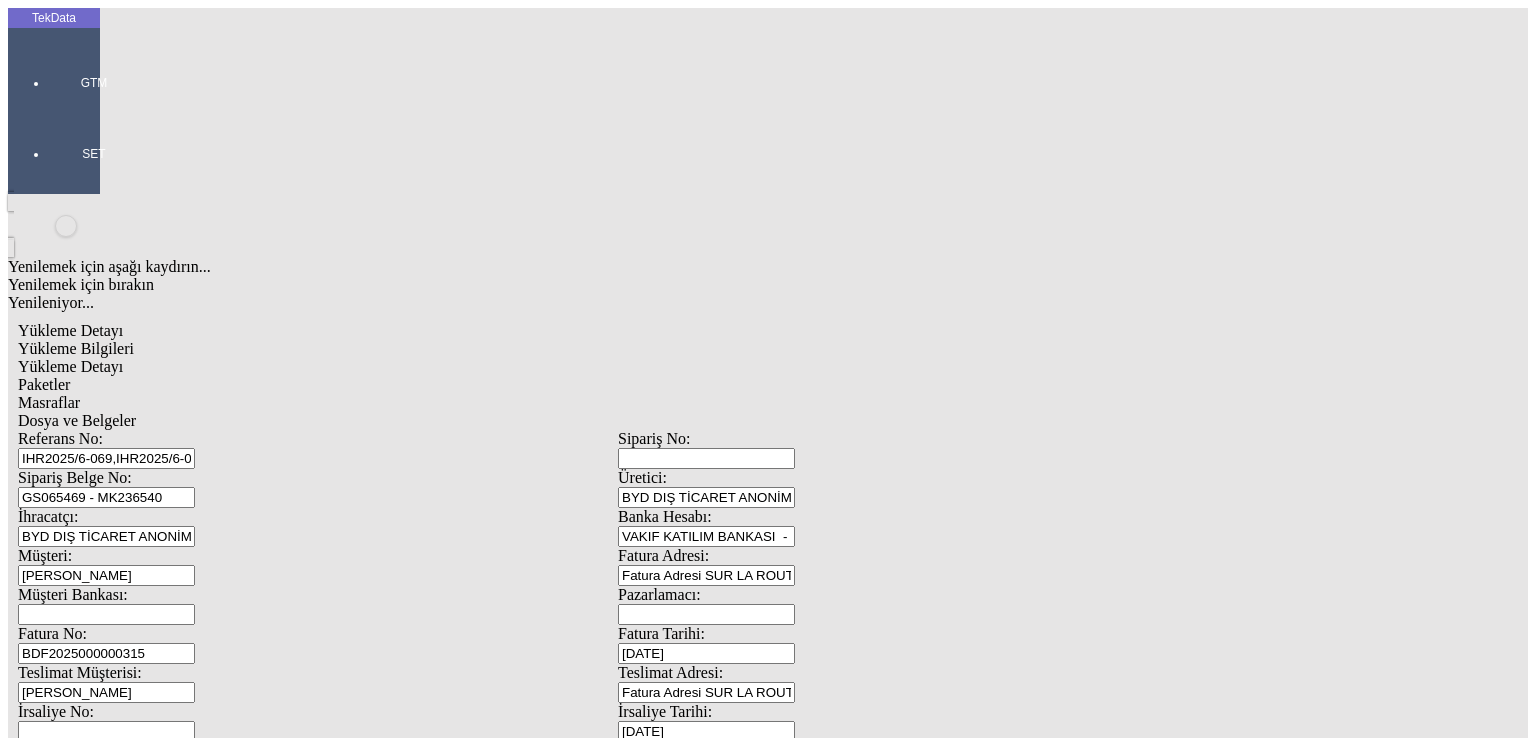 click on "[DATE]" at bounding box center (106, 1199) 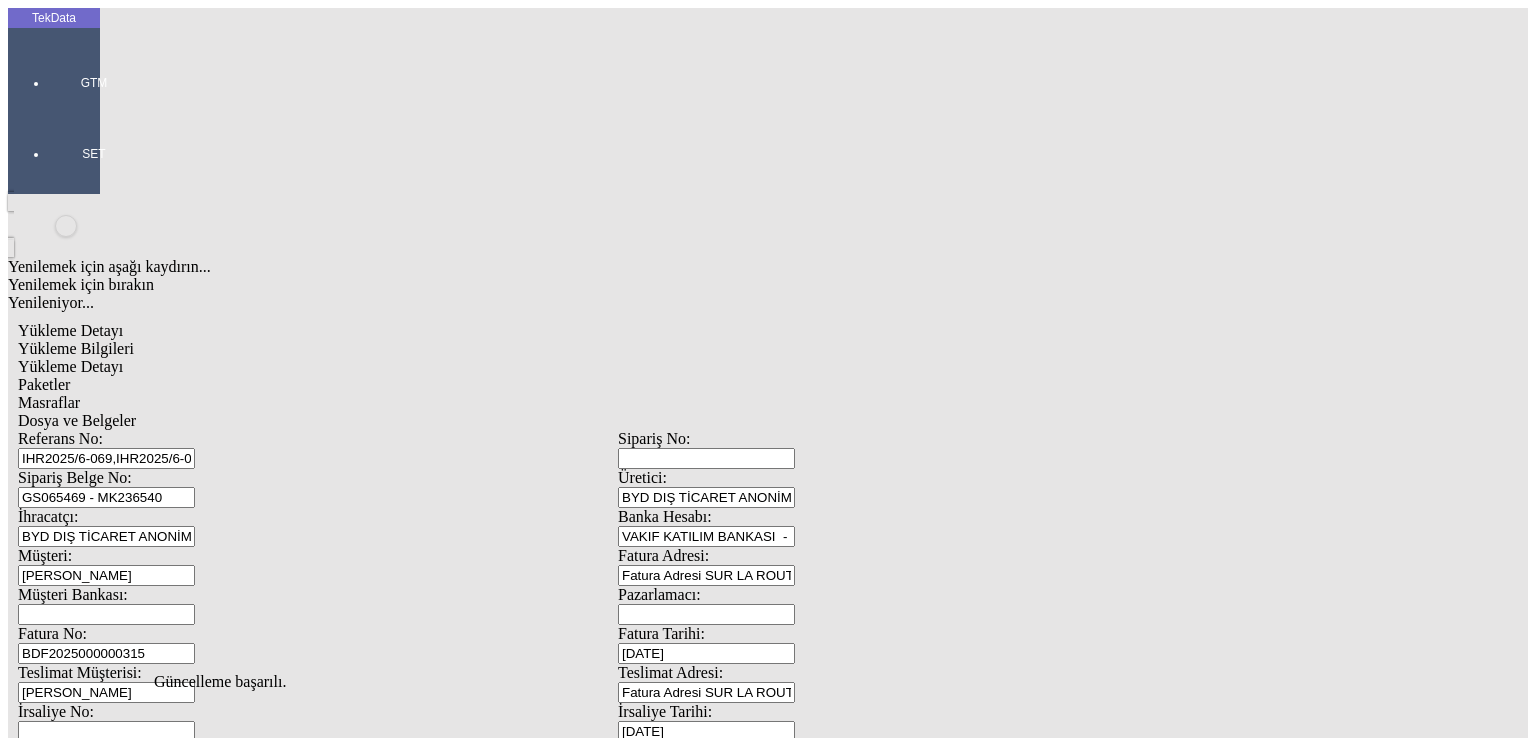 click on "Güncelle" 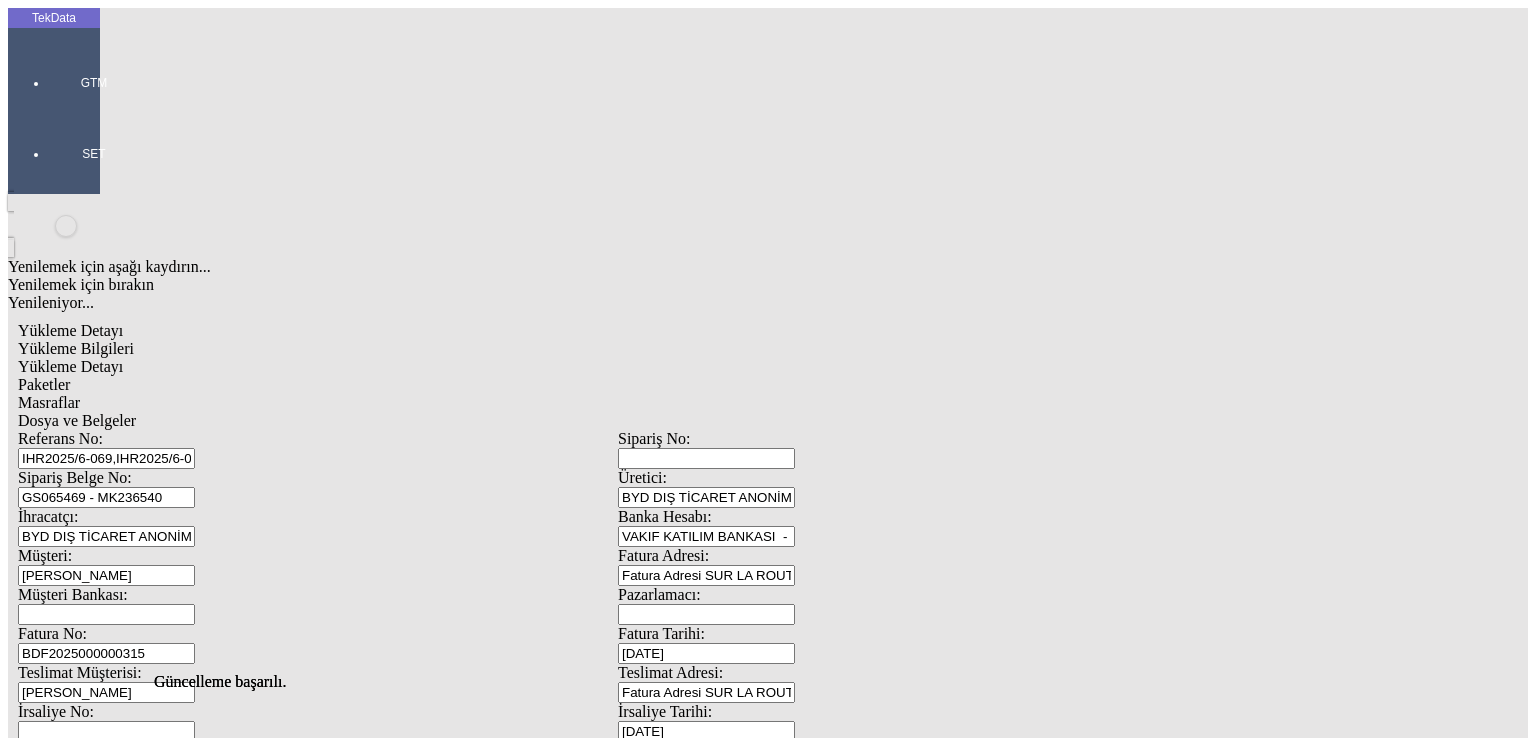scroll, scrollTop: 0, scrollLeft: 0, axis: both 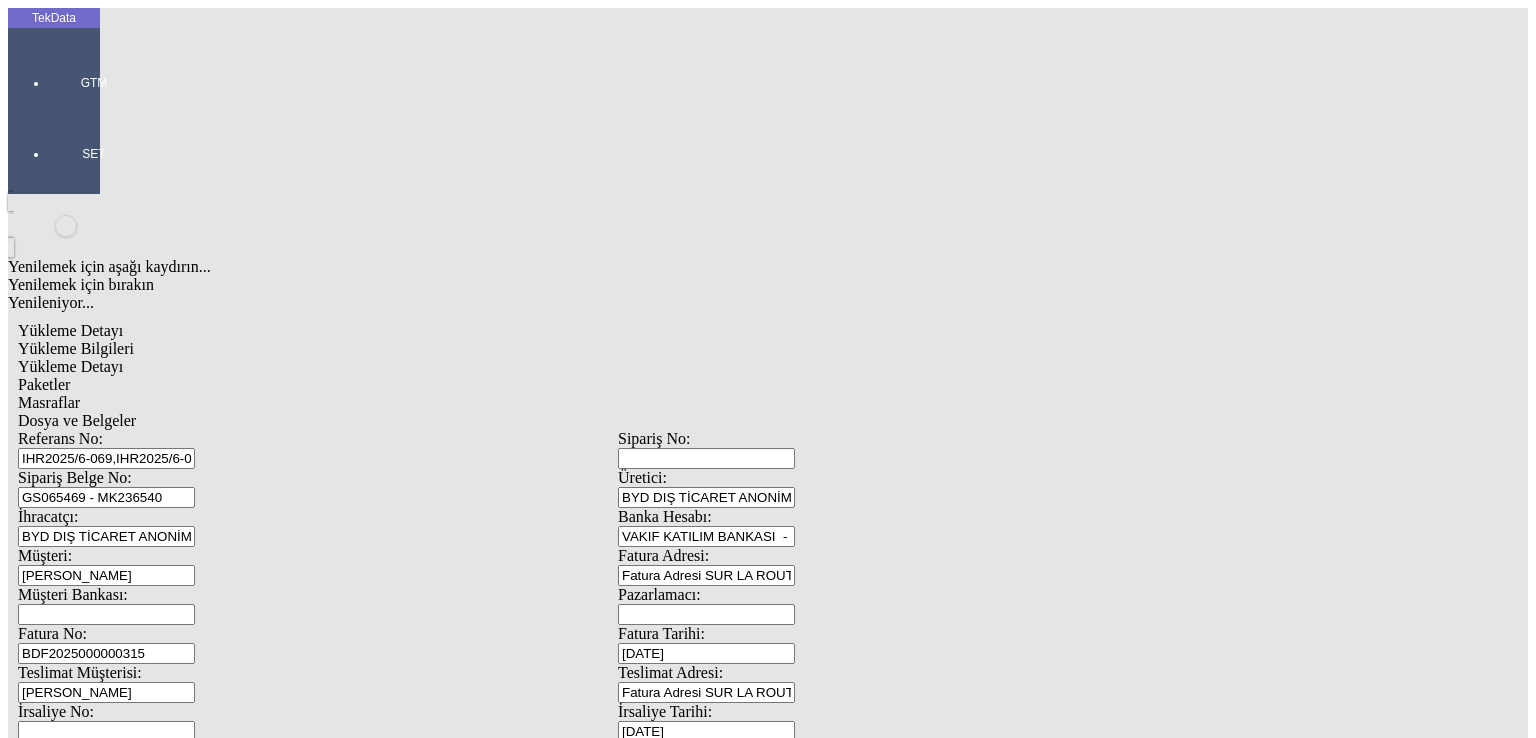 click on "Düzenle" at bounding box center (64, 2901) 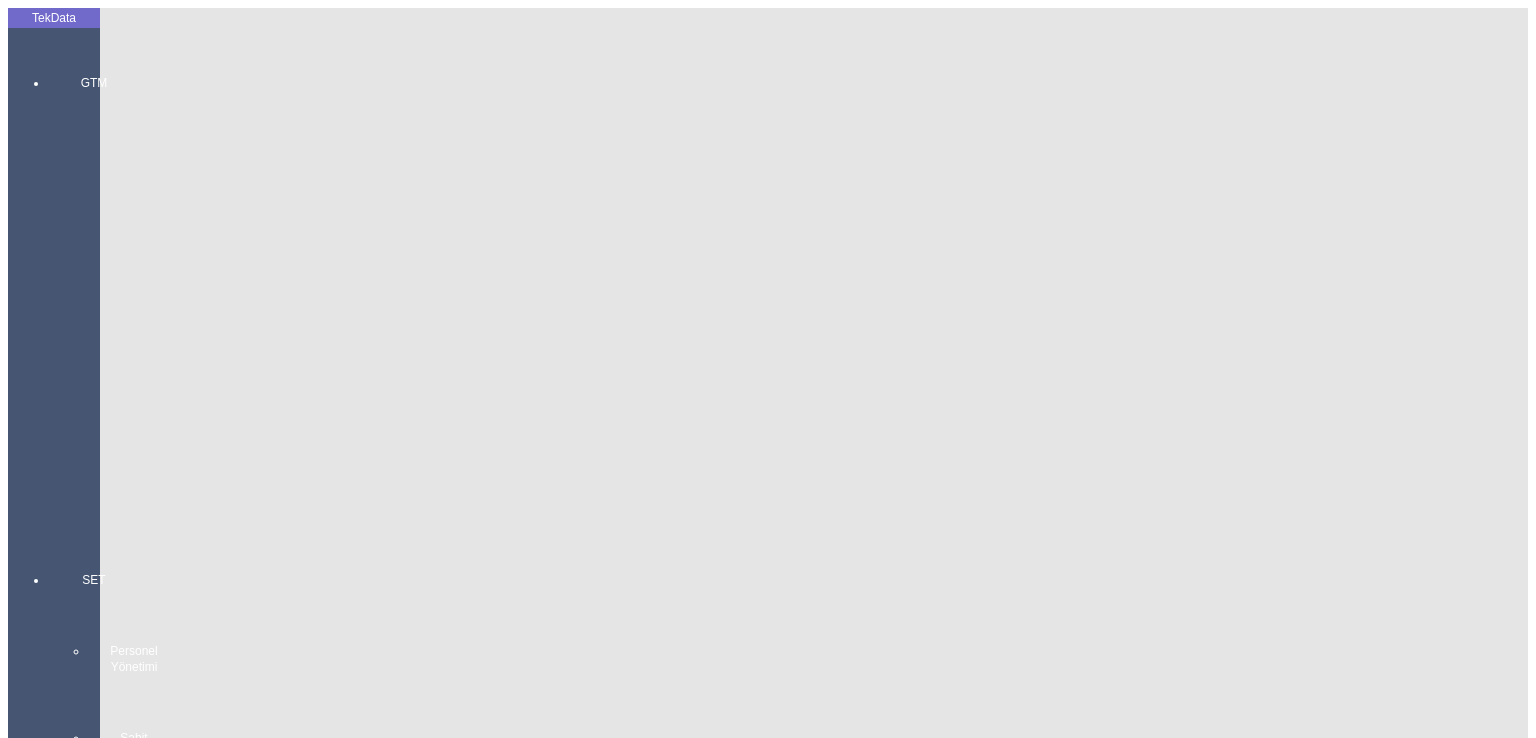 click on "Güncelle" 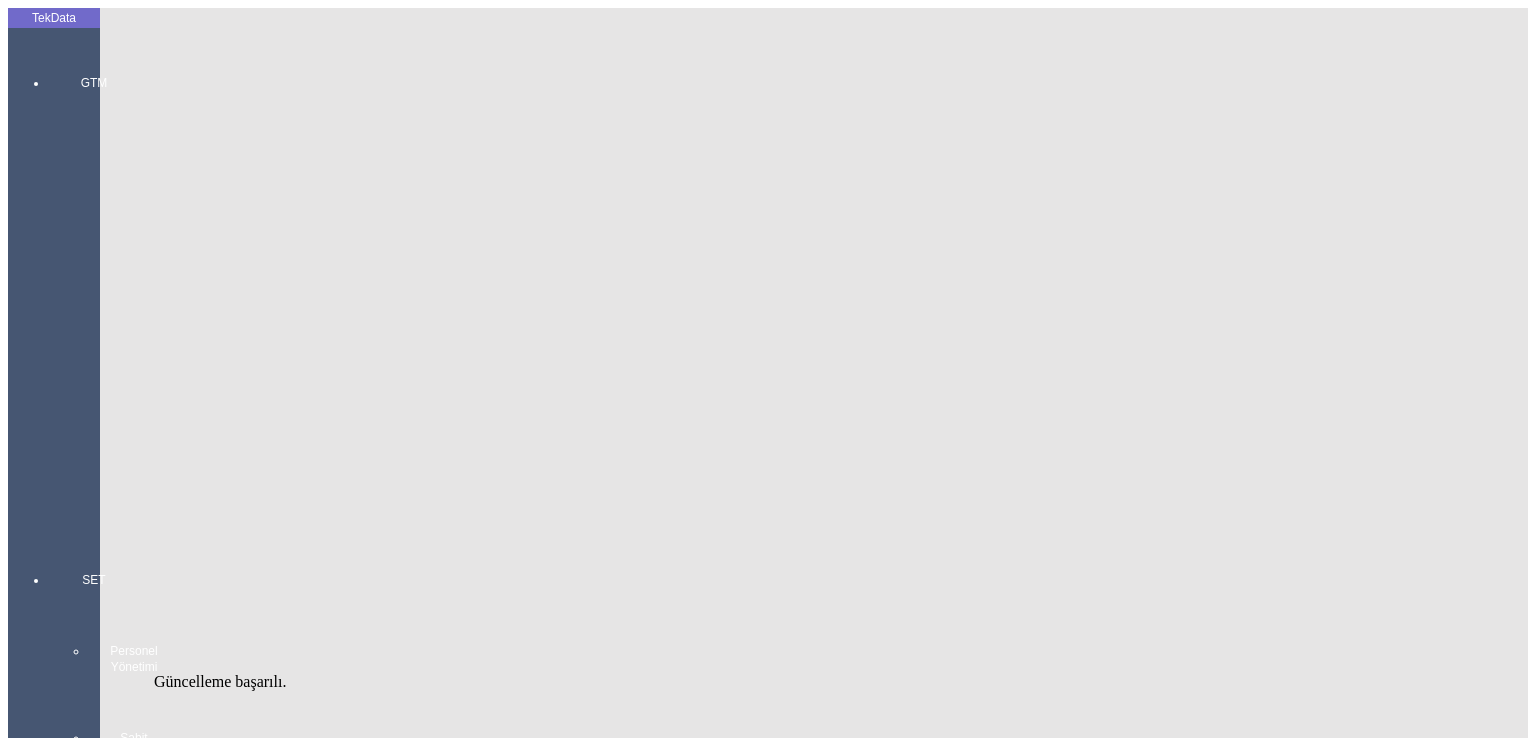 click on "Güncelle" 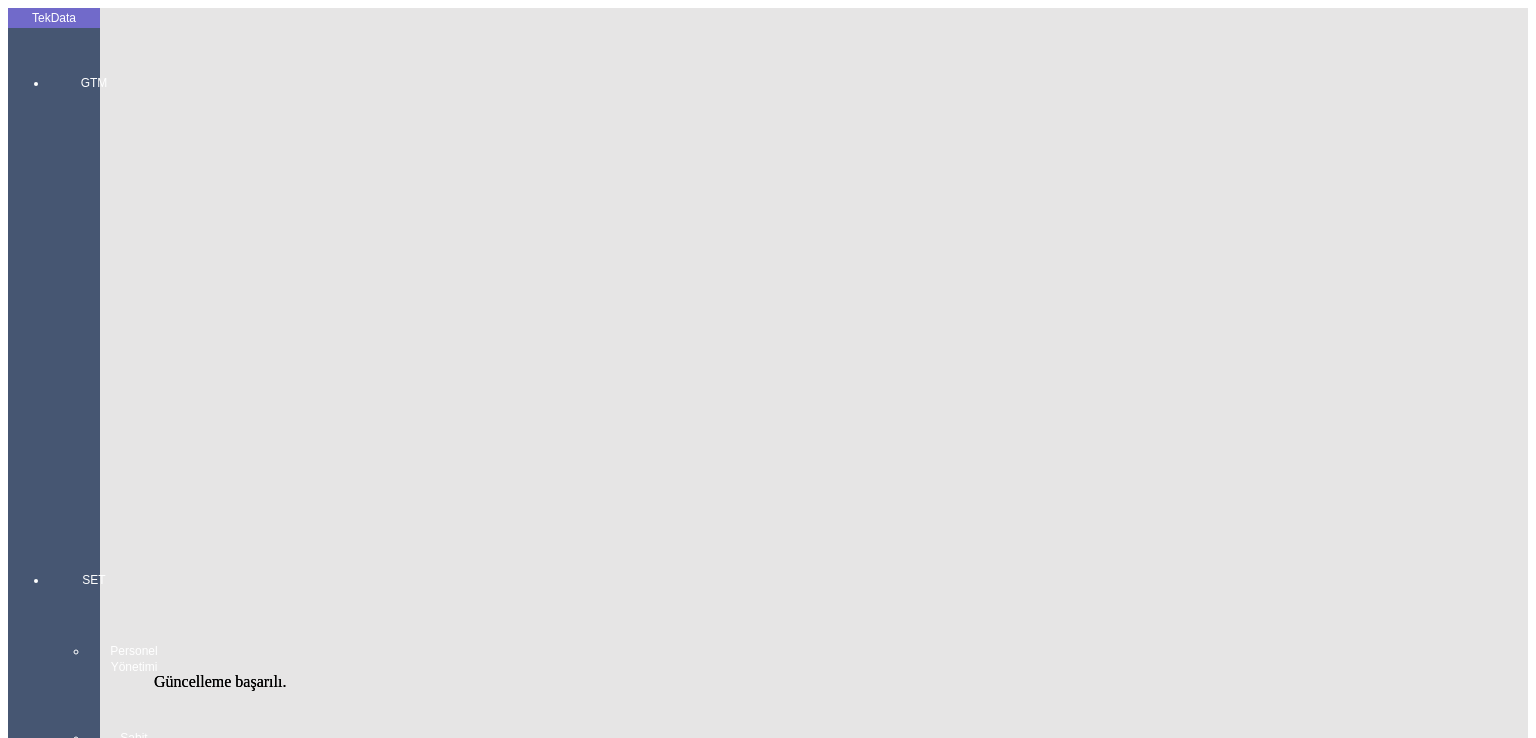 scroll, scrollTop: 0, scrollLeft: 0, axis: both 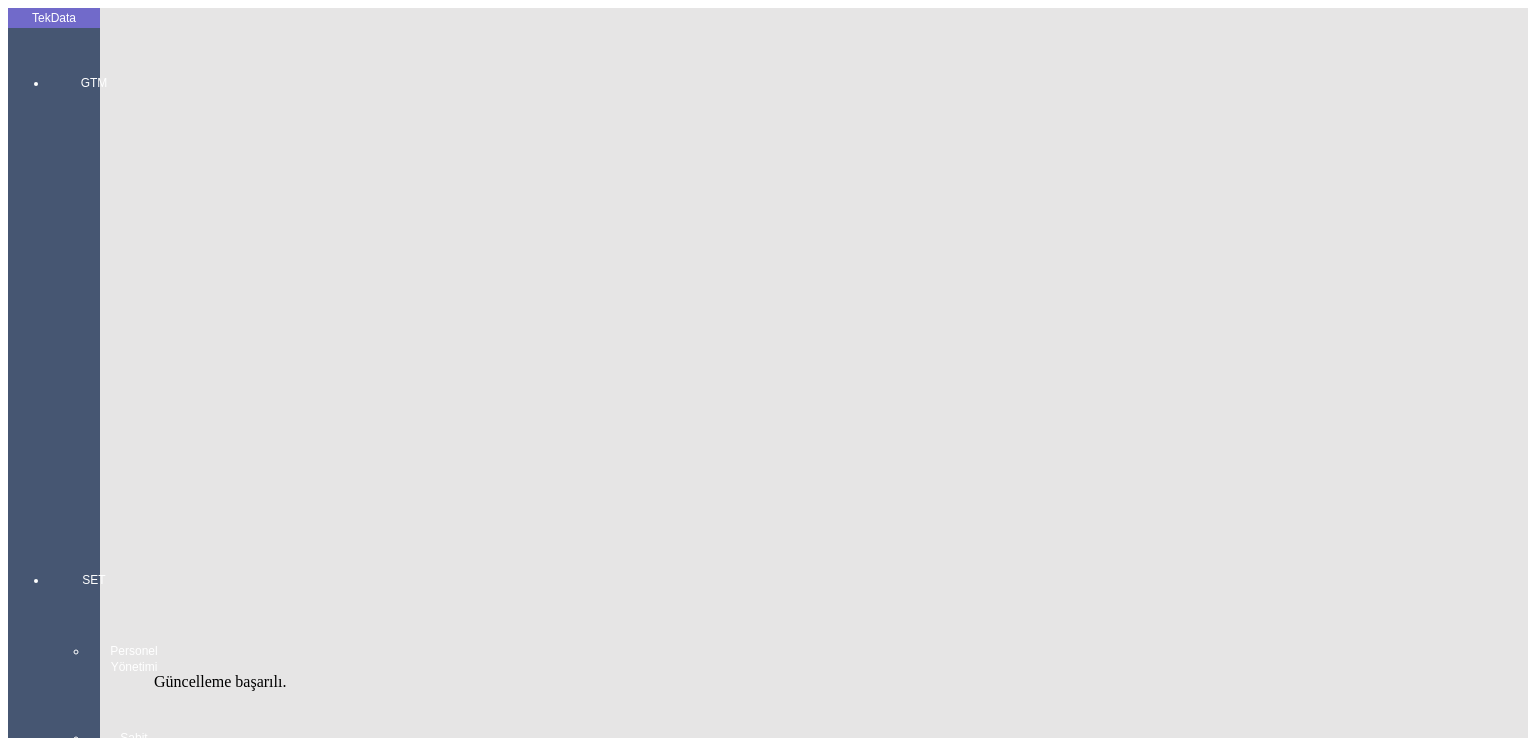 click on "Sil" 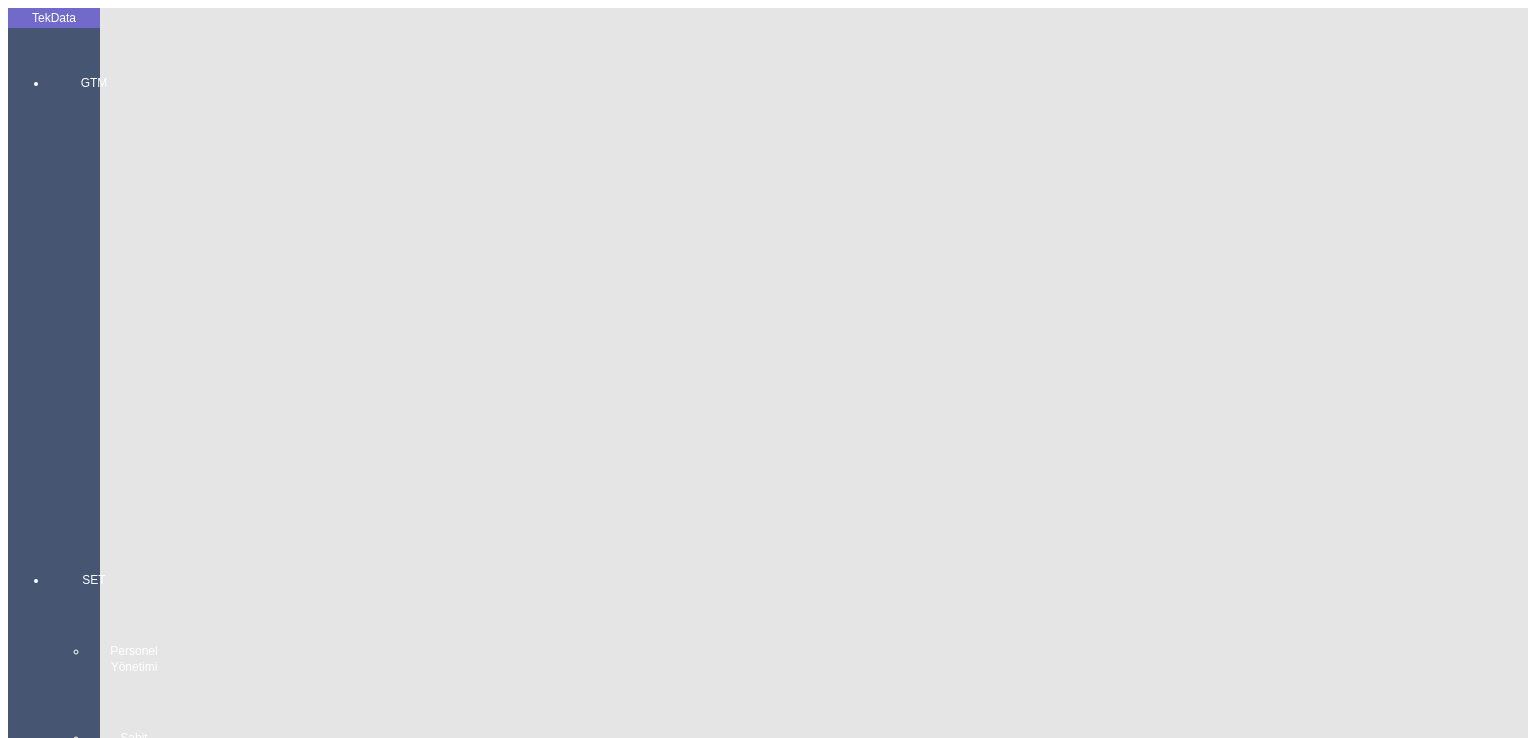 click on "Sil" 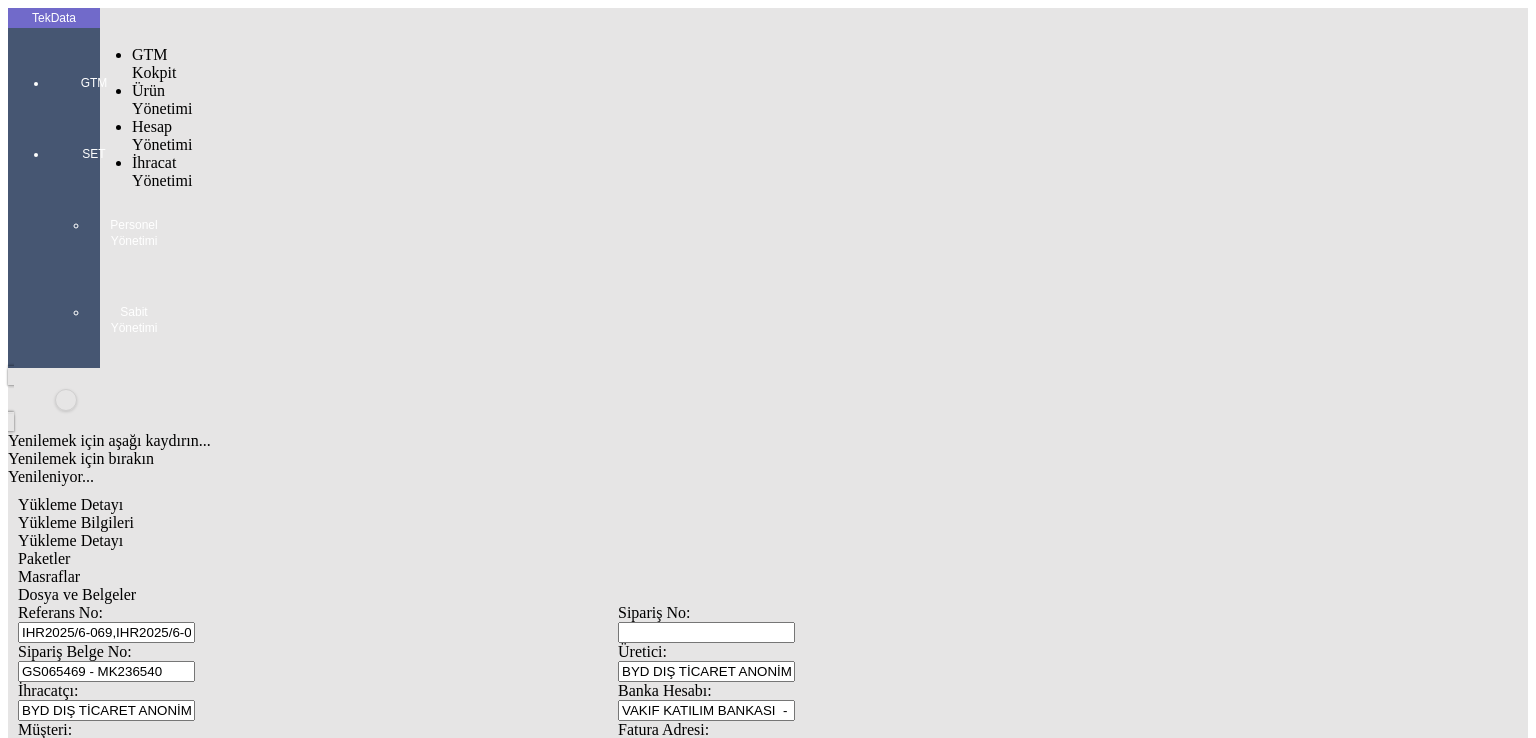 click on "GTM" at bounding box center (94, 75) 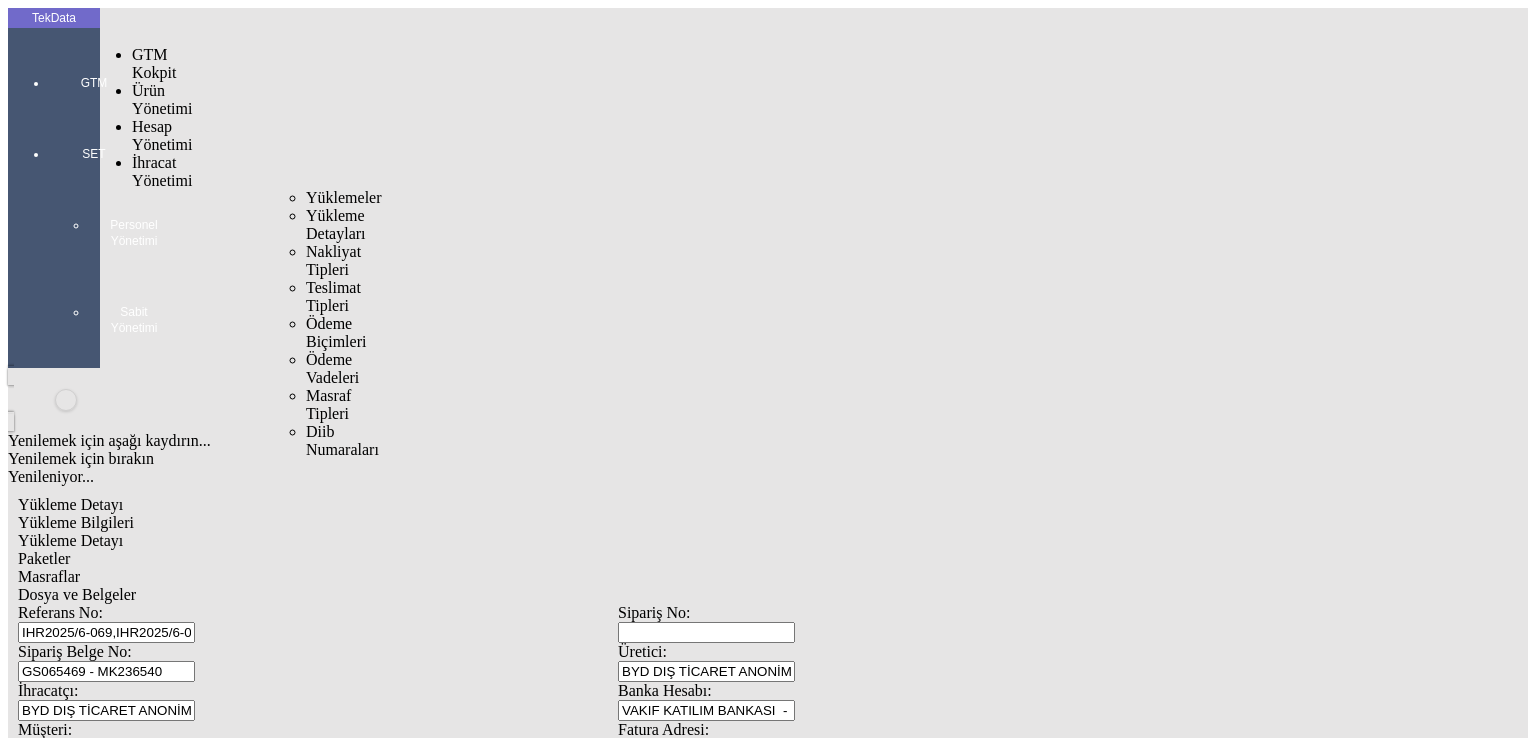 click on "İhracat Yönetimi" at bounding box center [162, 171] 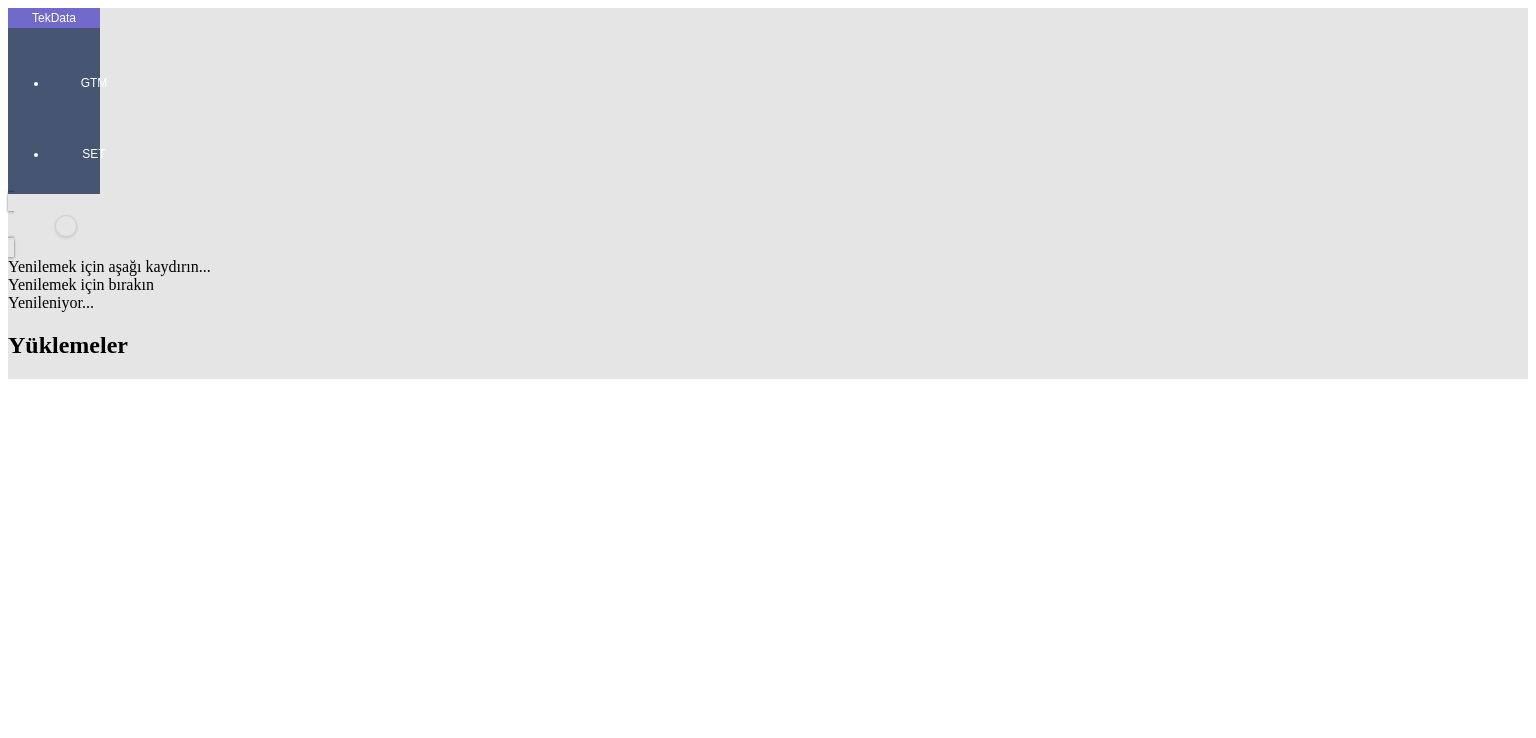 scroll, scrollTop: 1300, scrollLeft: 0, axis: vertical 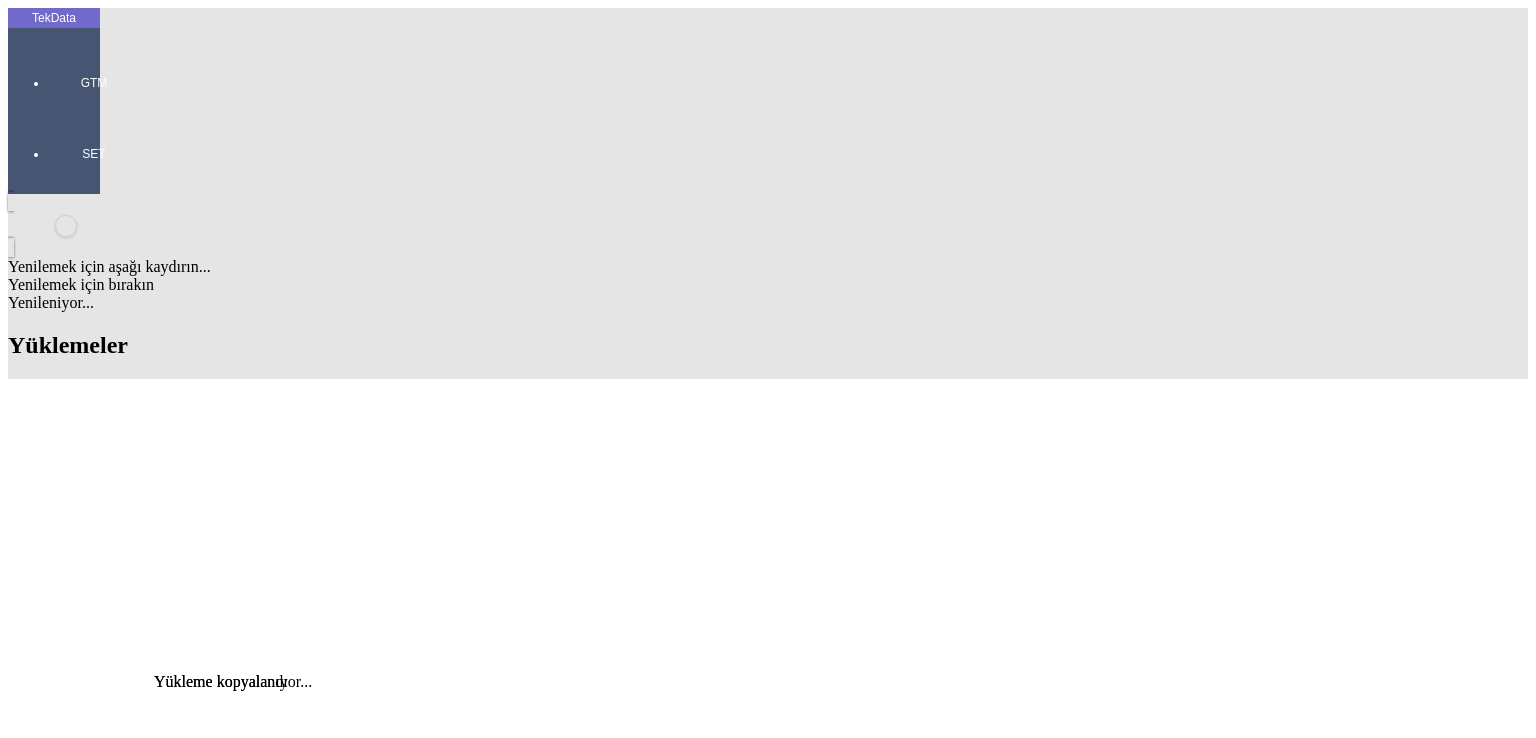 click on "Detay" 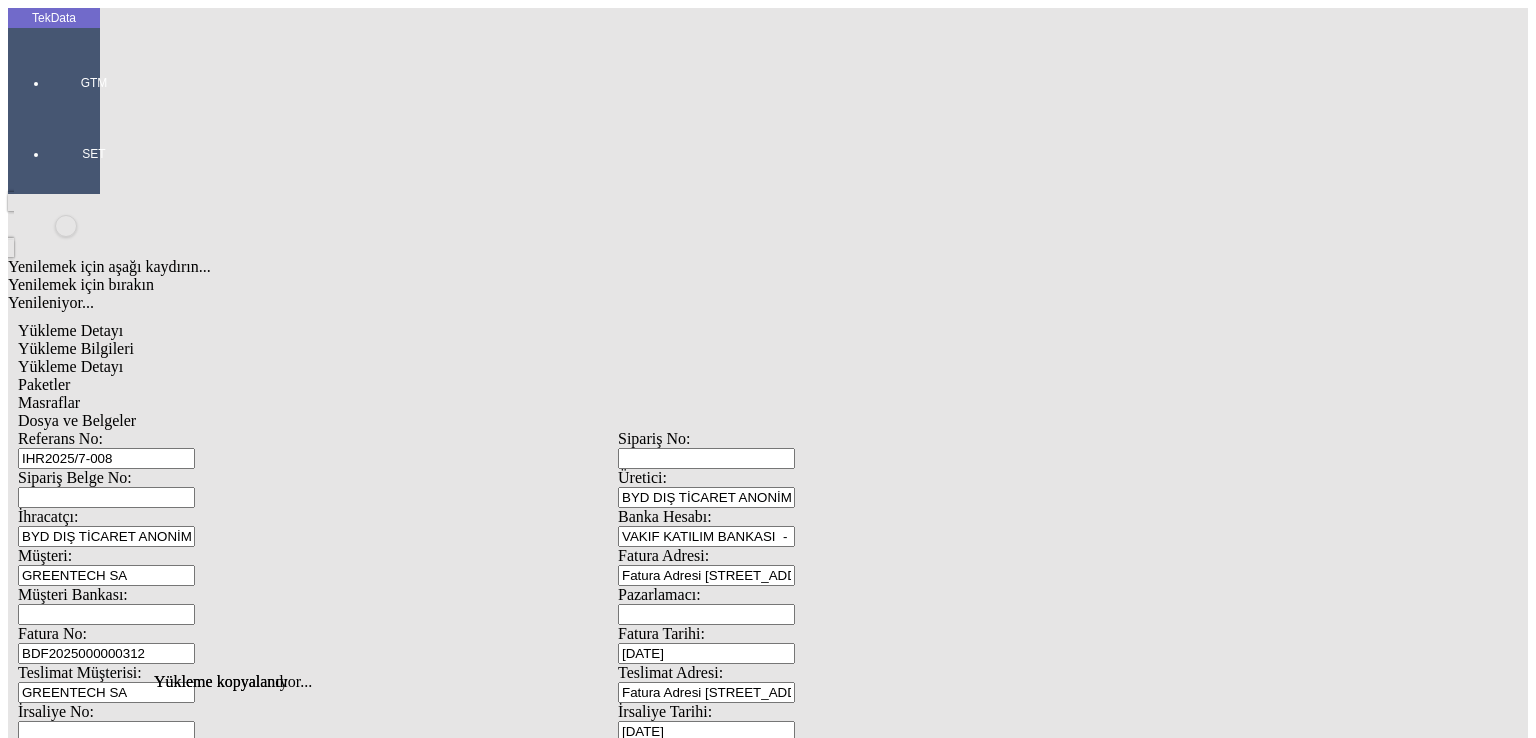 scroll, scrollTop: 0, scrollLeft: 0, axis: both 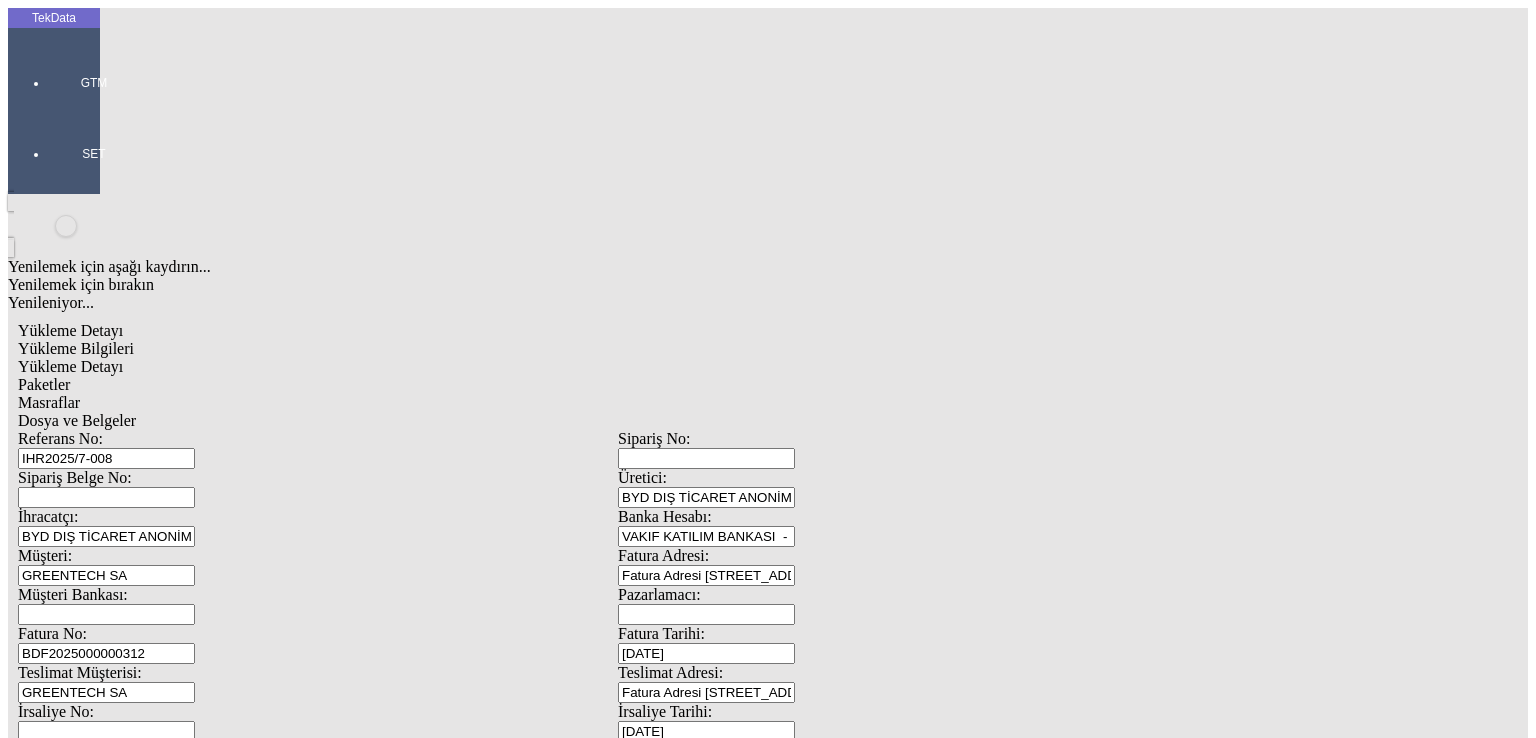 click on "BDF2025000000312" at bounding box center [106, 653] 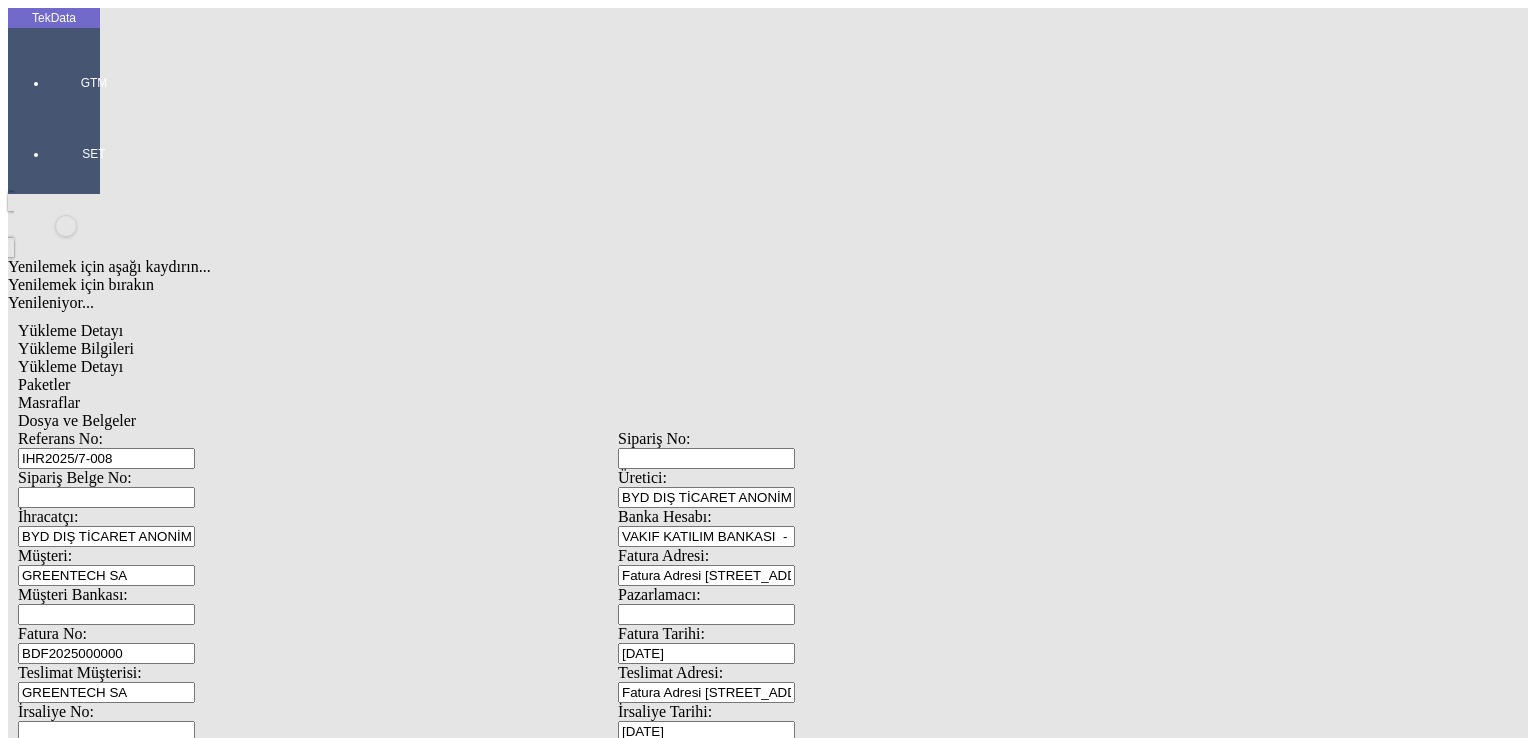 type on "BDF2025000000" 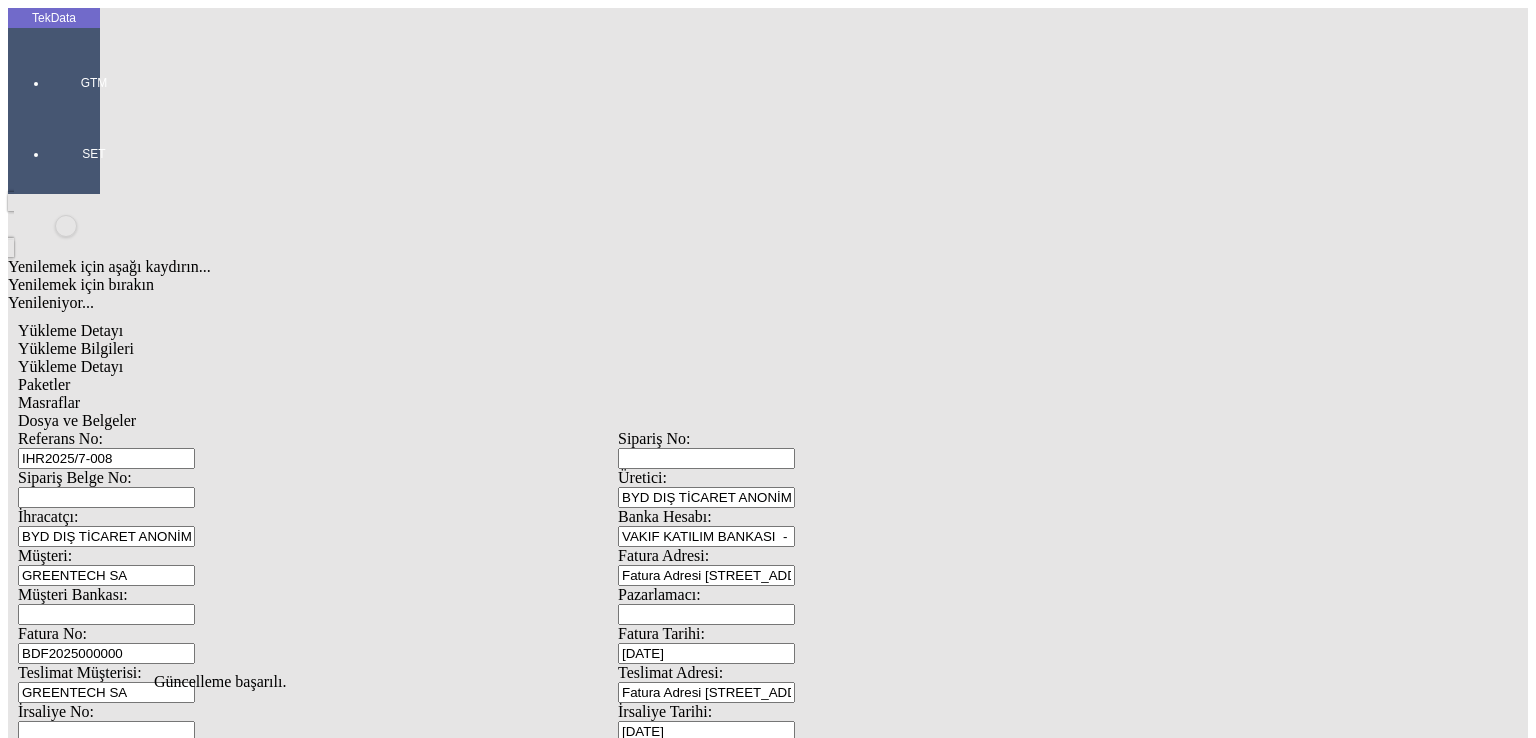 scroll, scrollTop: 0, scrollLeft: 0, axis: both 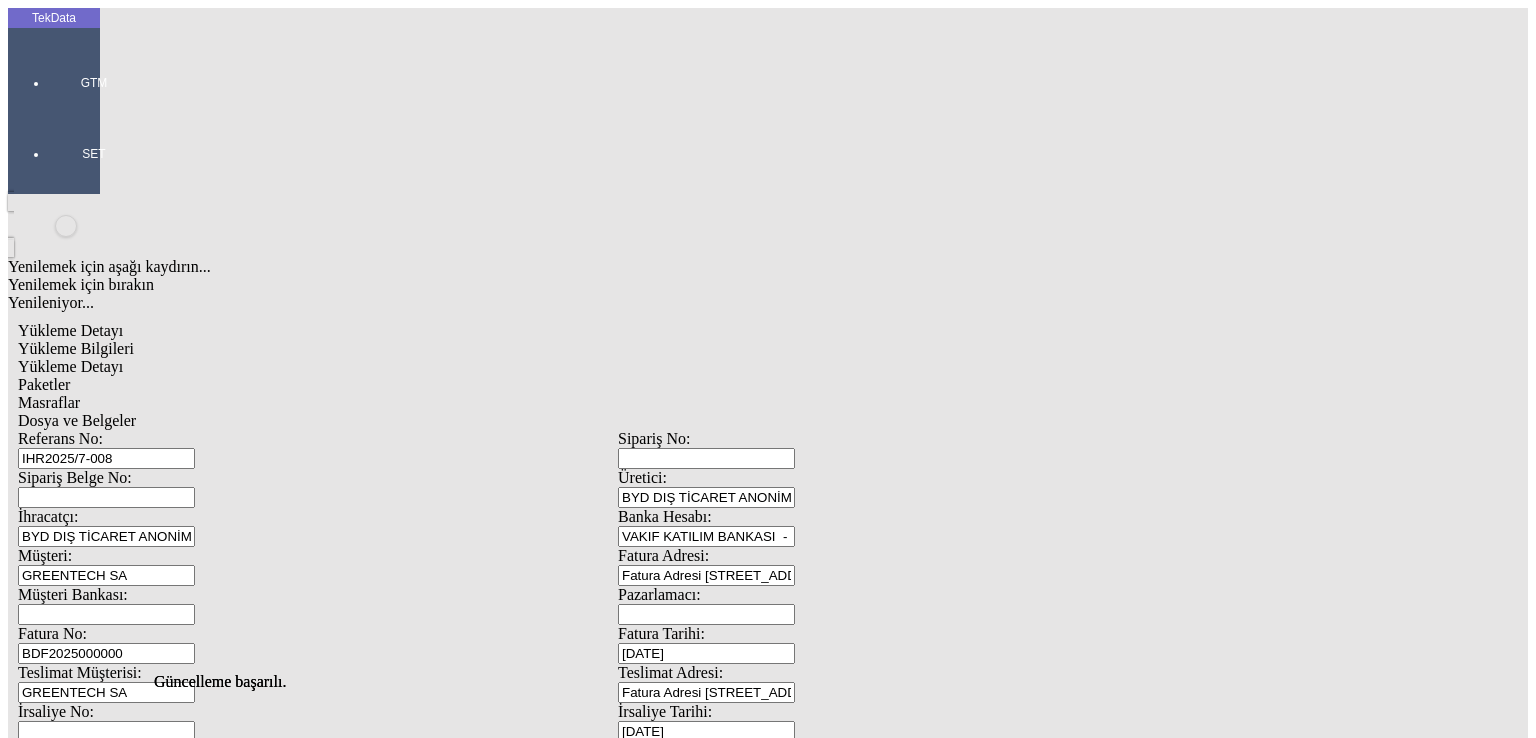 click on "Paketler" 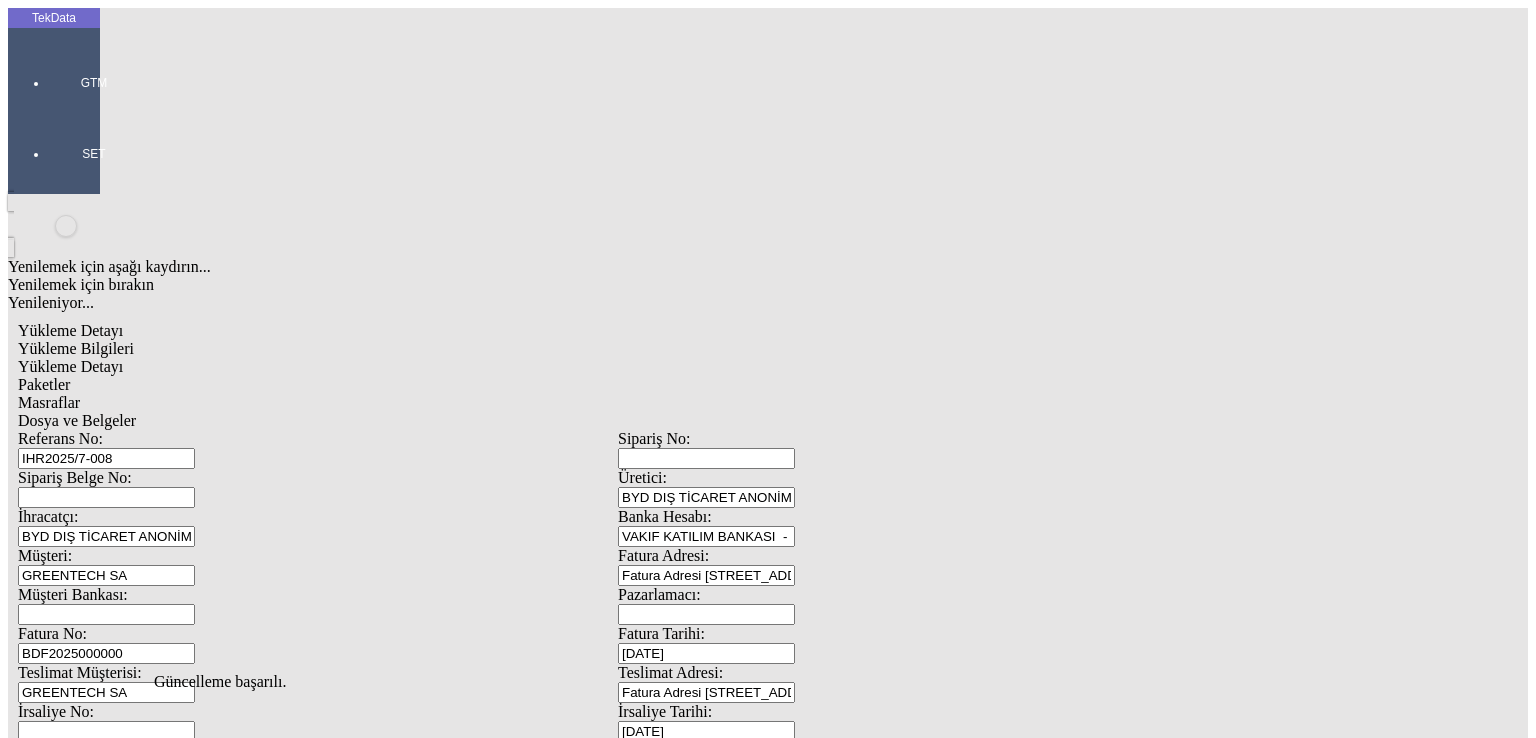 click on "Masraflar" at bounding box center [49, 402] 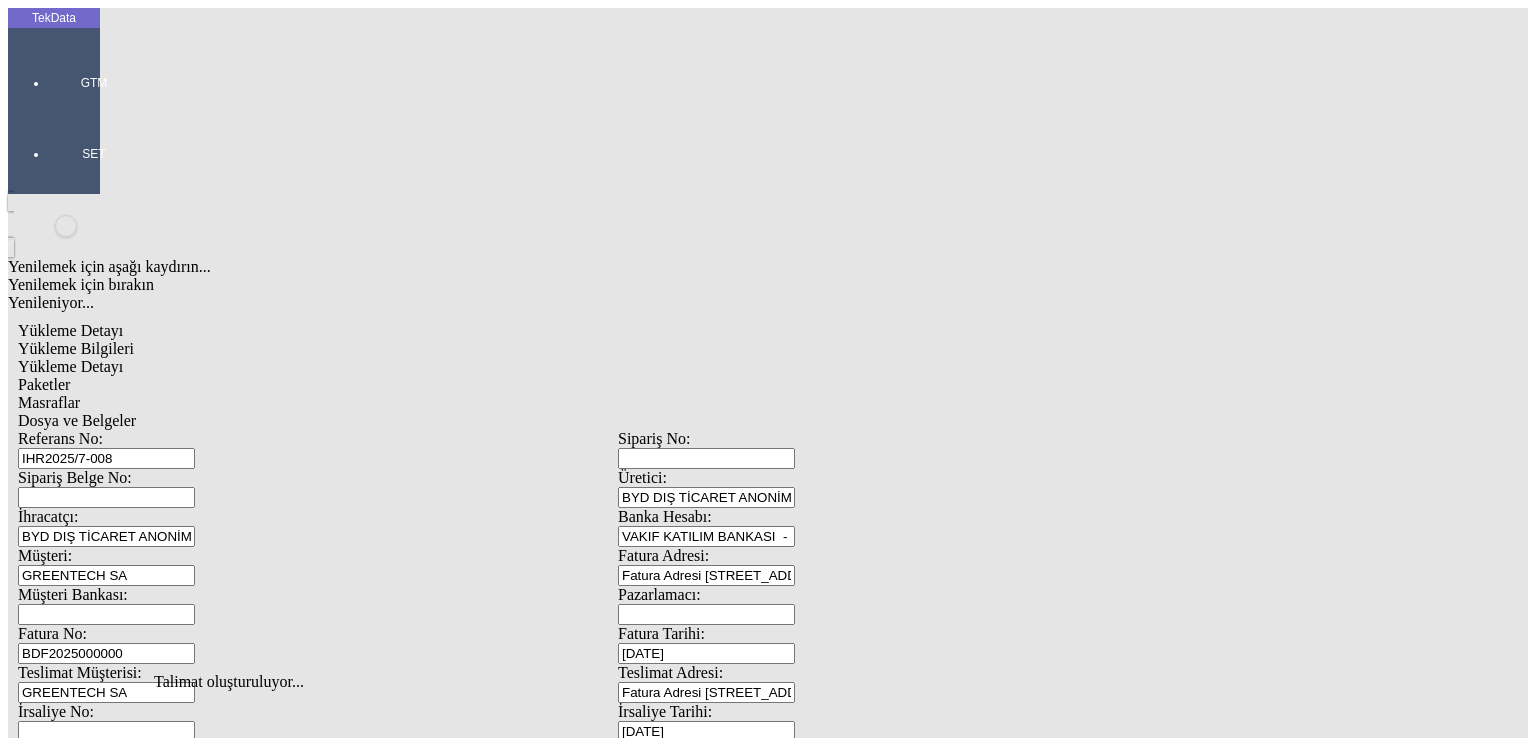 click on "Dosya ve Belgeler" 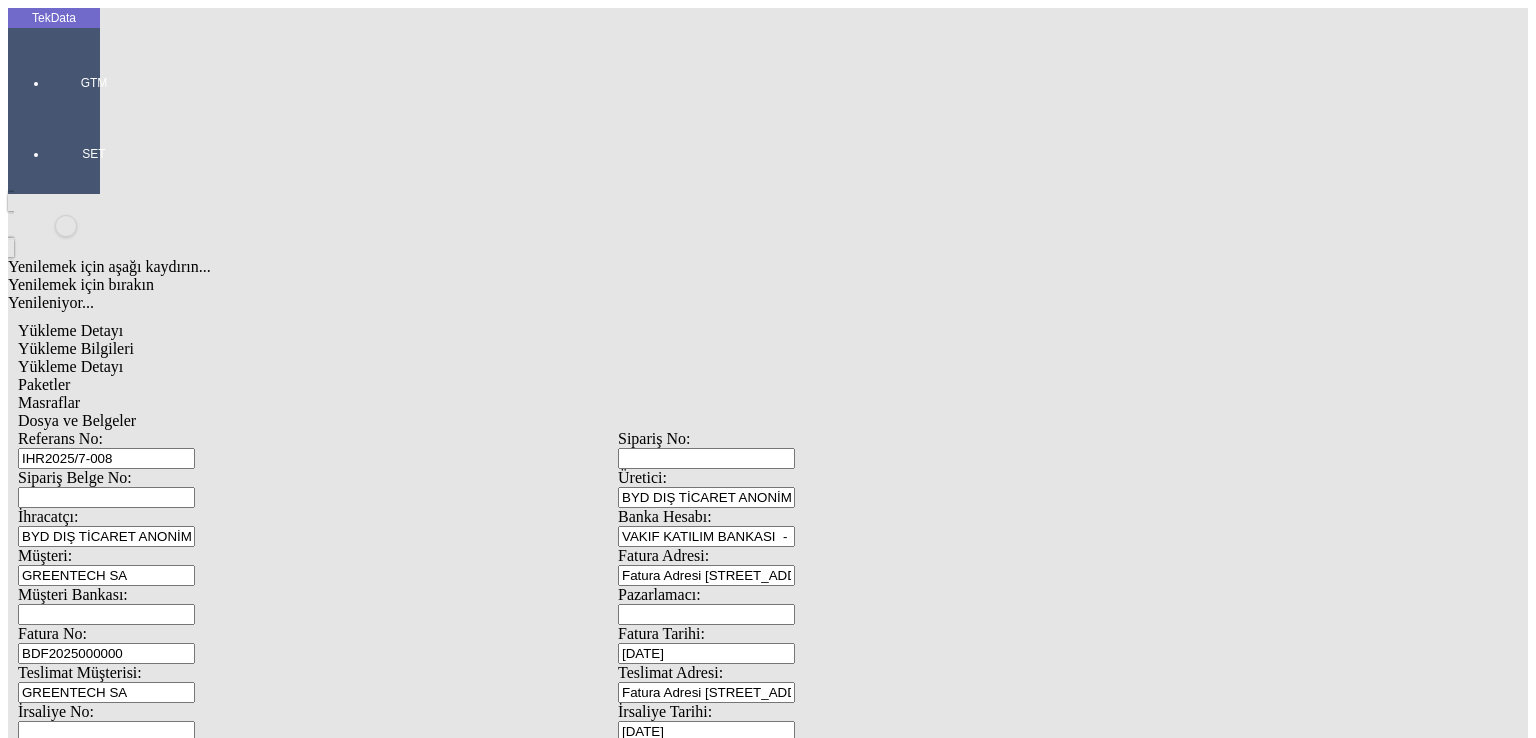 drag, startPoint x: 134, startPoint y: 283, endPoint x: 156, endPoint y: 277, distance: 22.803509 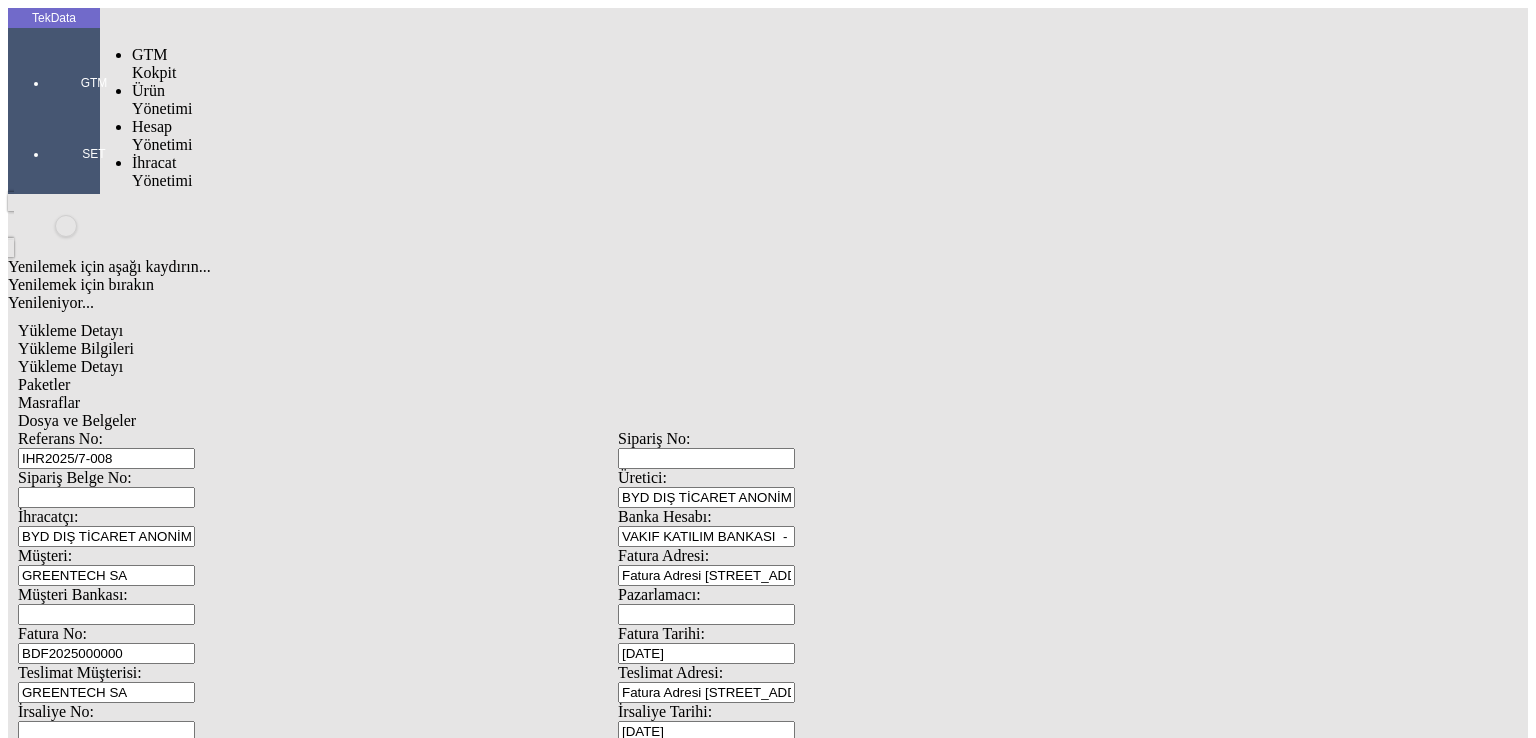 click on "GTM" at bounding box center [94, 75] 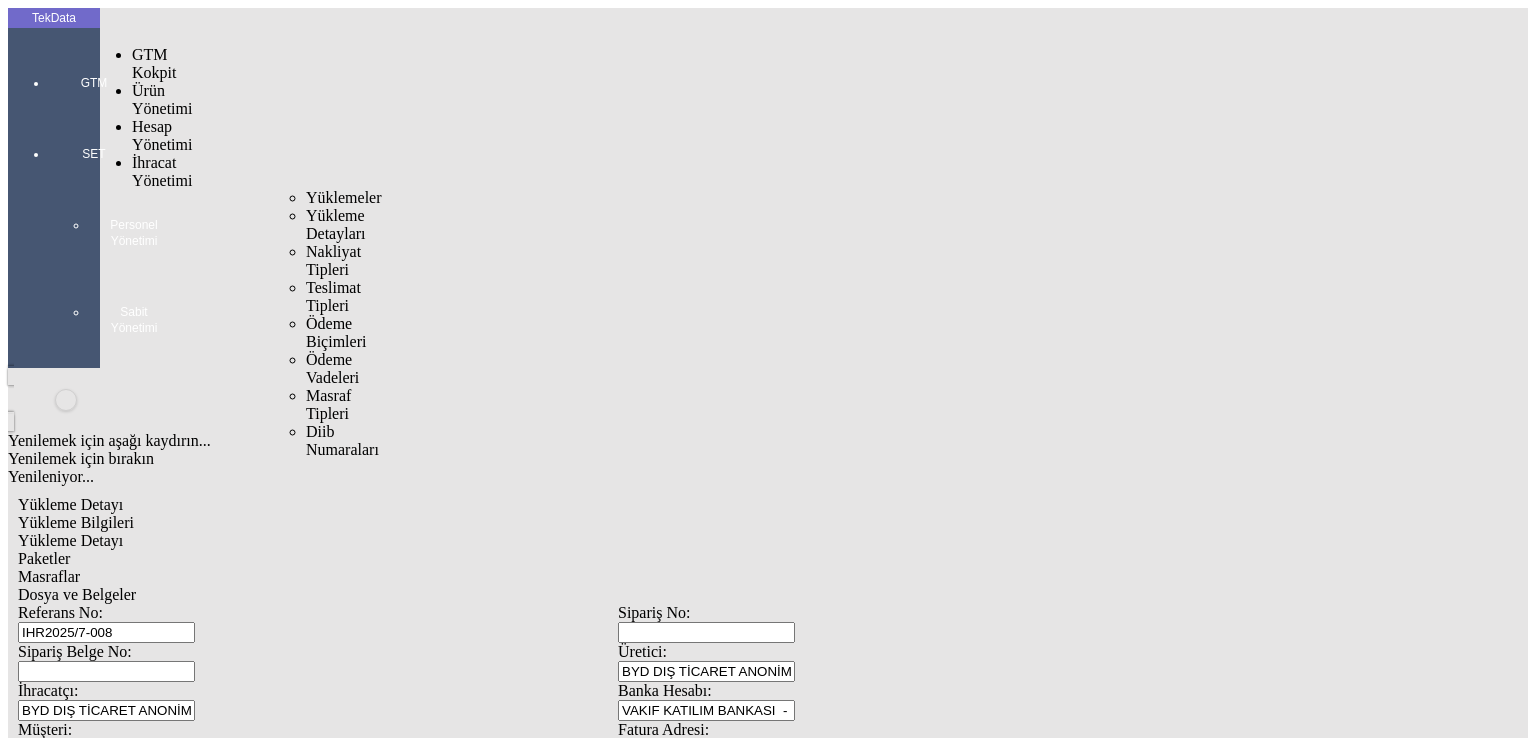 click on "İhracat Yönetimi" at bounding box center (162, 171) 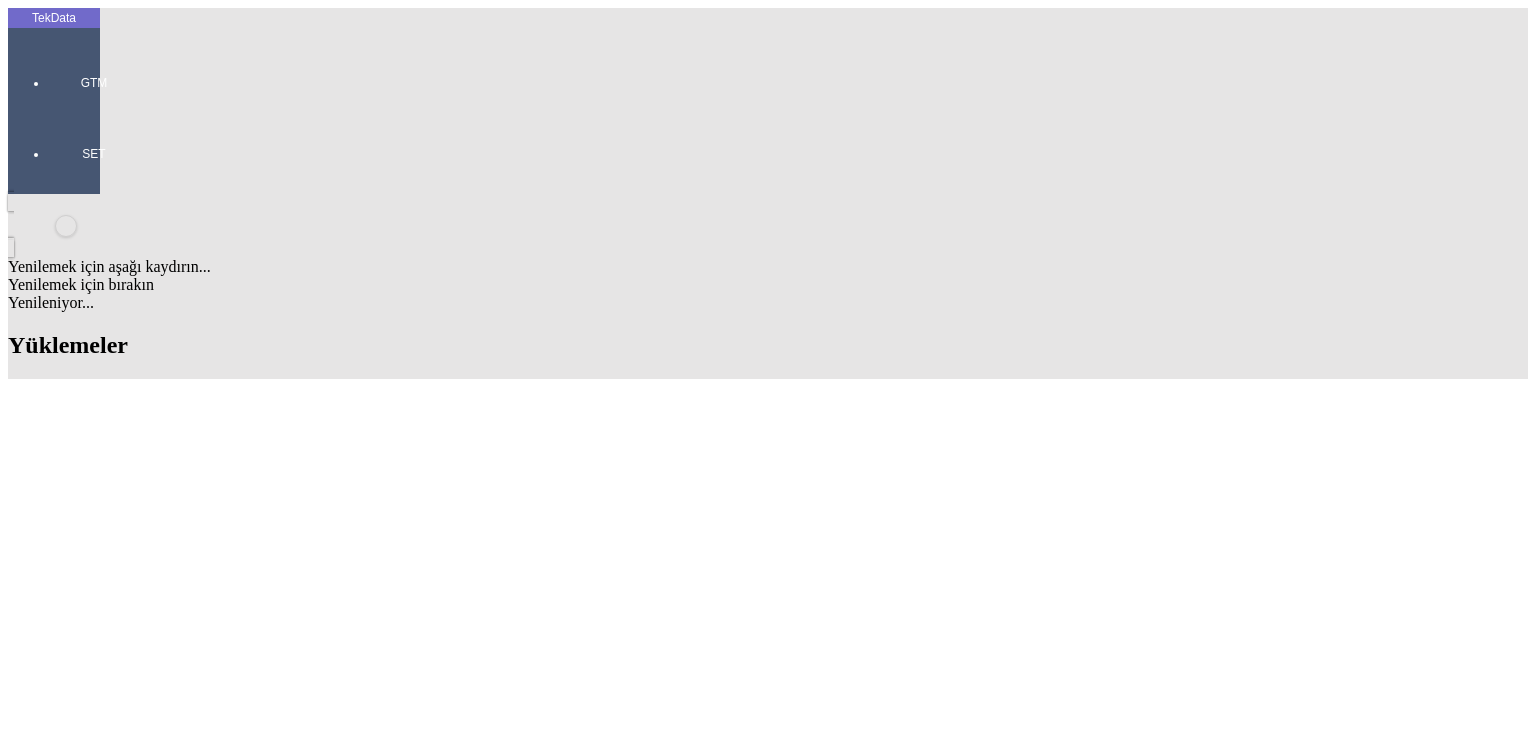 scroll, scrollTop: 1200, scrollLeft: 0, axis: vertical 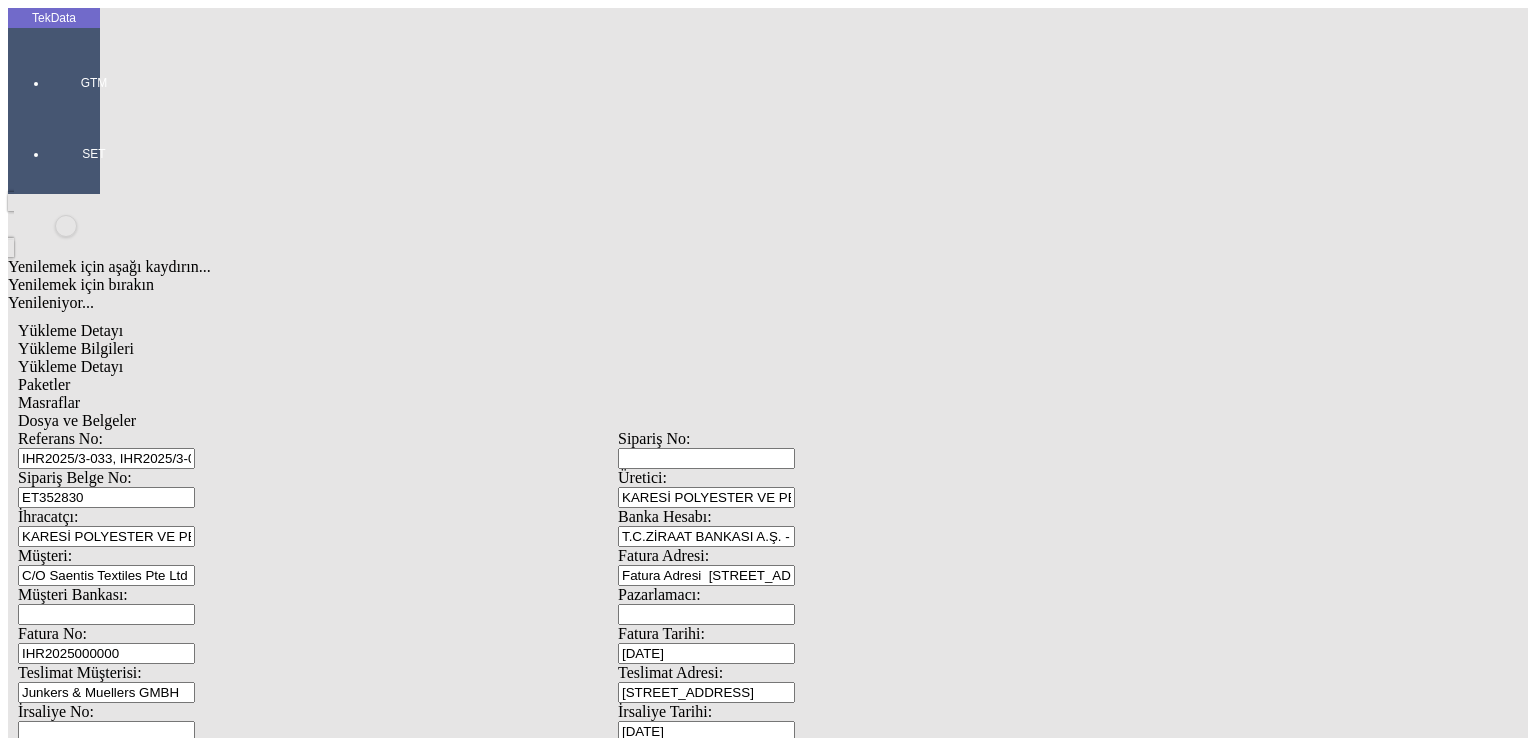 click on "IHR2025000000" at bounding box center (106, 653) 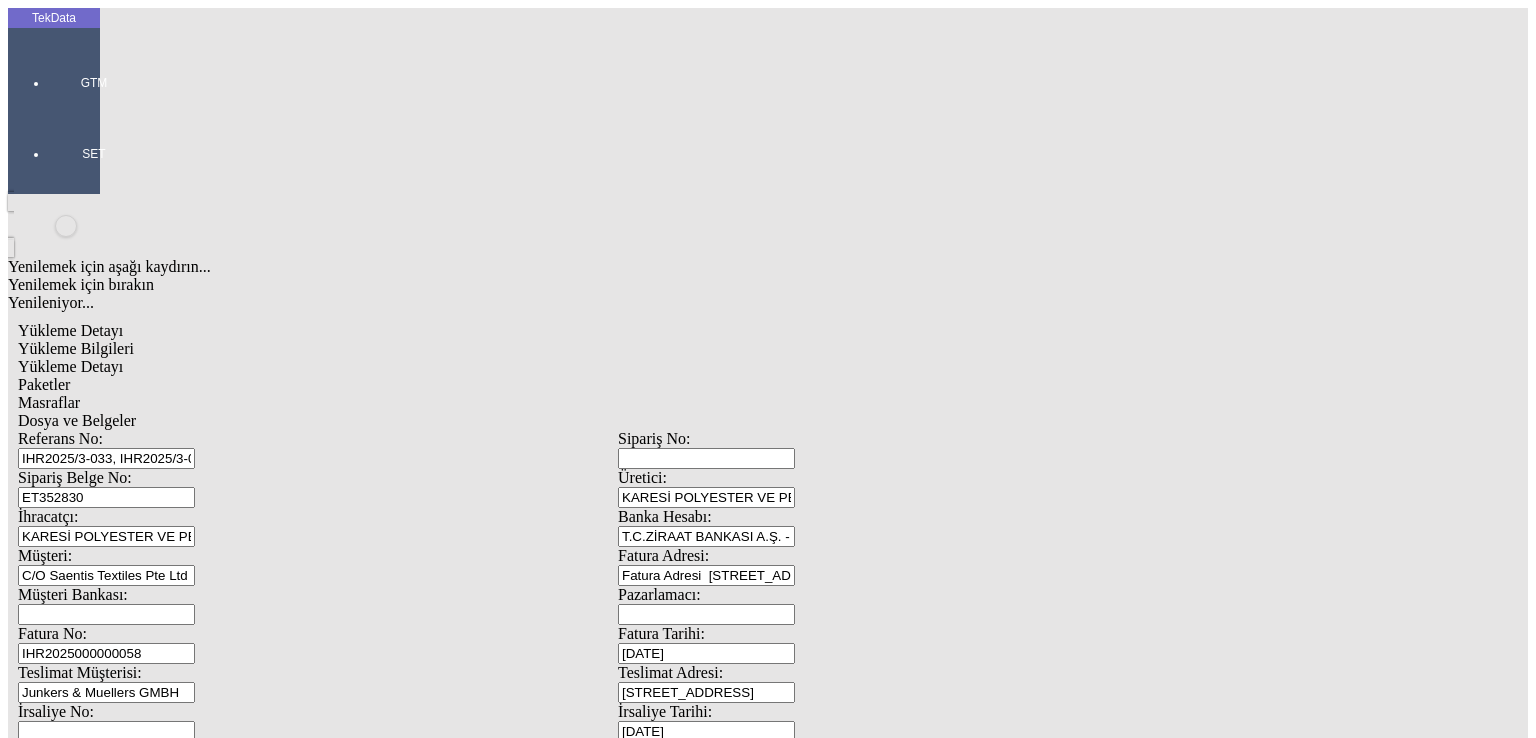 type on "IHR2025000000058" 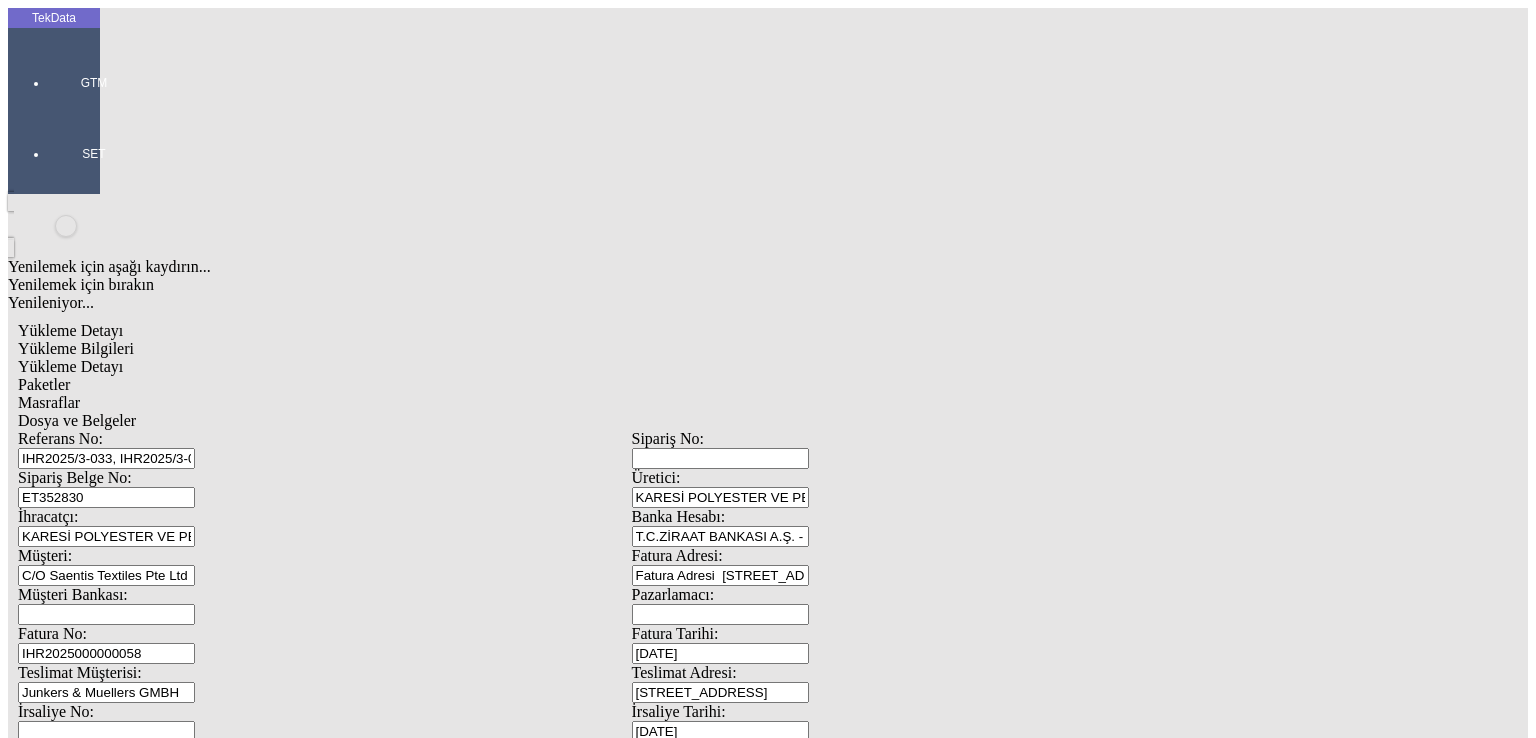 click on "Düzenle" at bounding box center (64, 1729) 